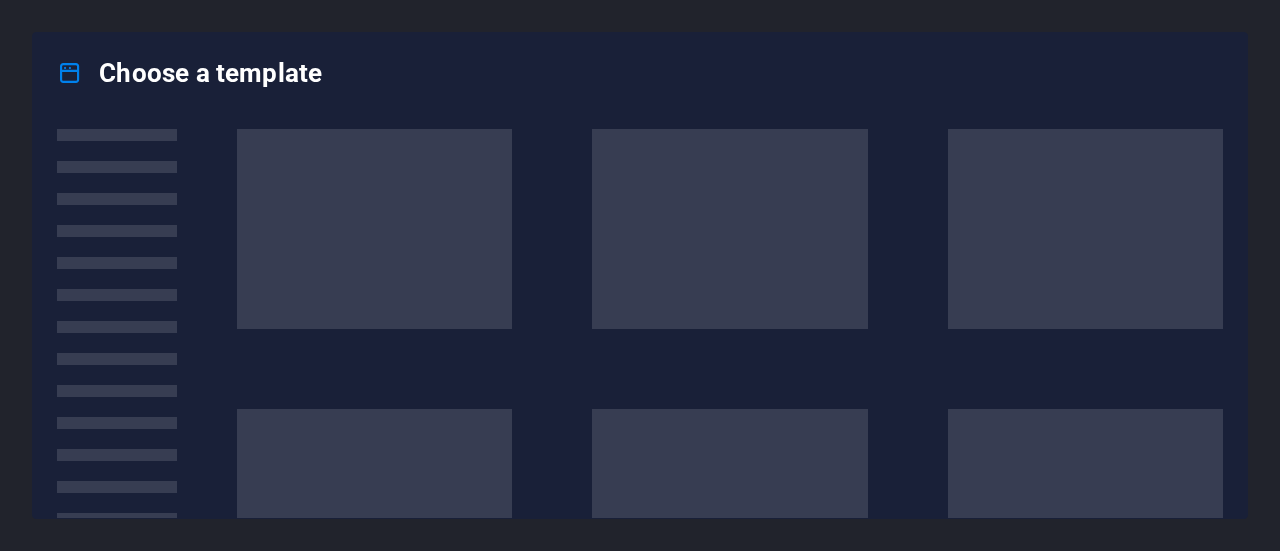 scroll, scrollTop: 0, scrollLeft: 0, axis: both 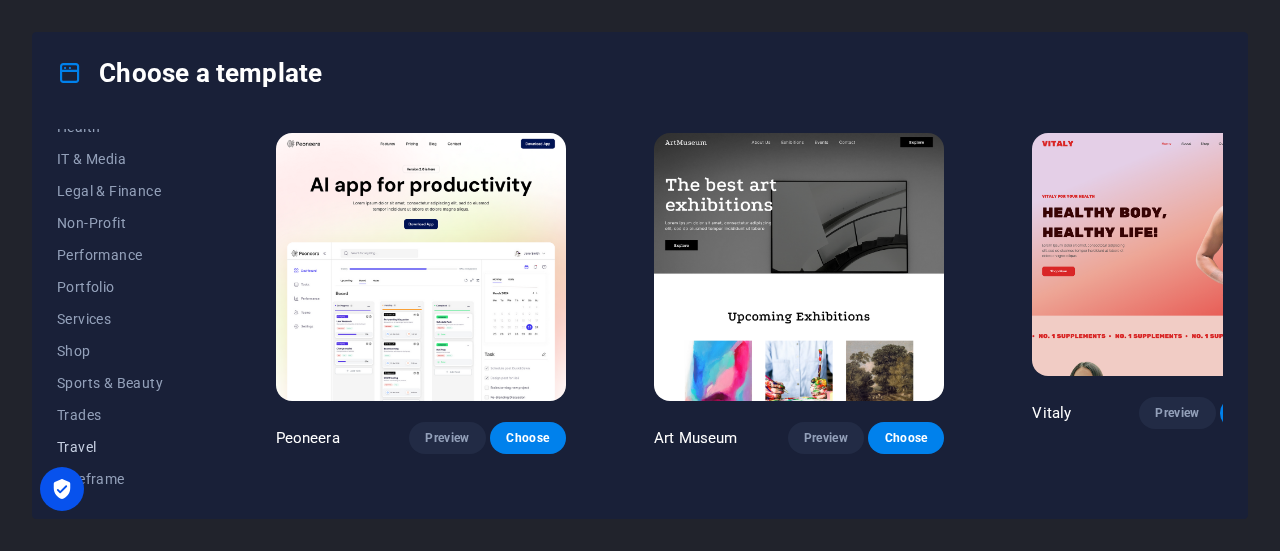 click on "Travel" at bounding box center (122, 447) 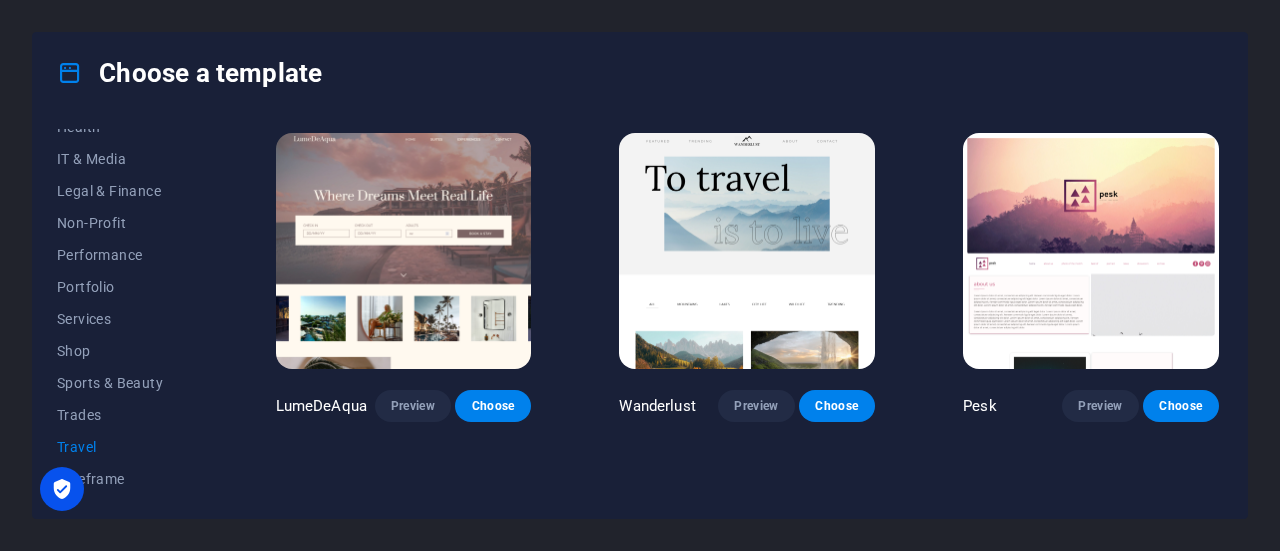 click at bounding box center (404, 251) 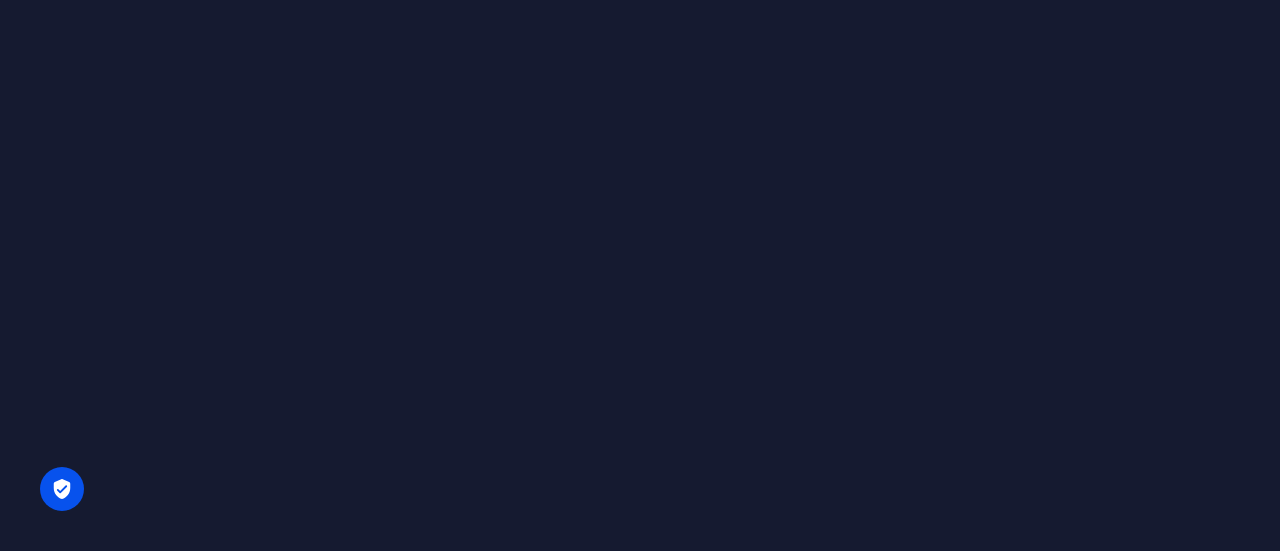 scroll, scrollTop: 0, scrollLeft: 0, axis: both 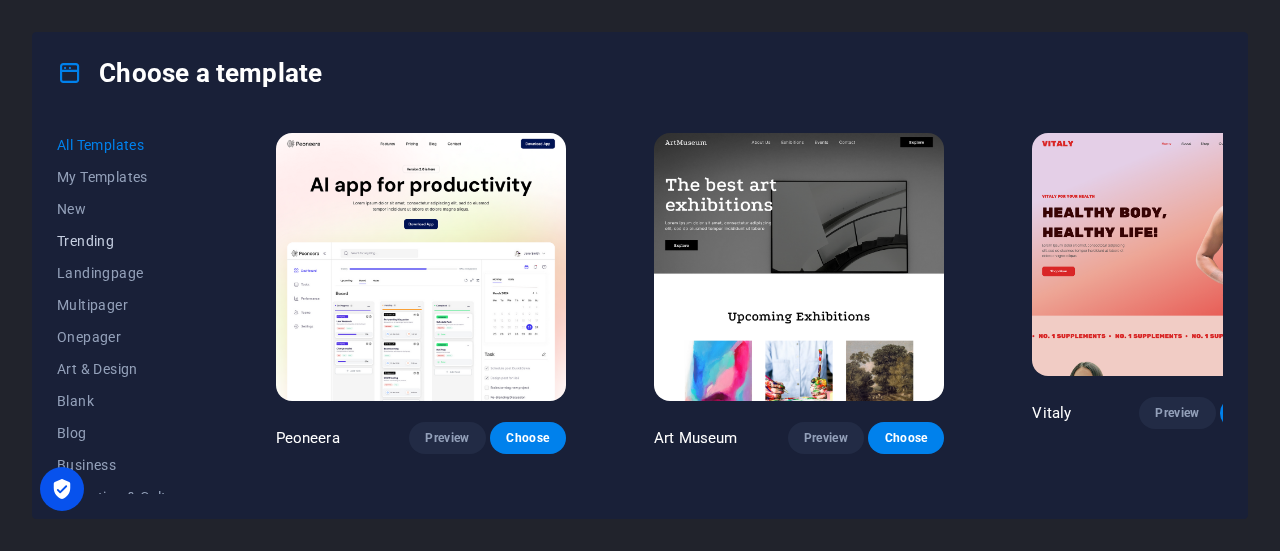 click on "Trending" at bounding box center [122, 241] 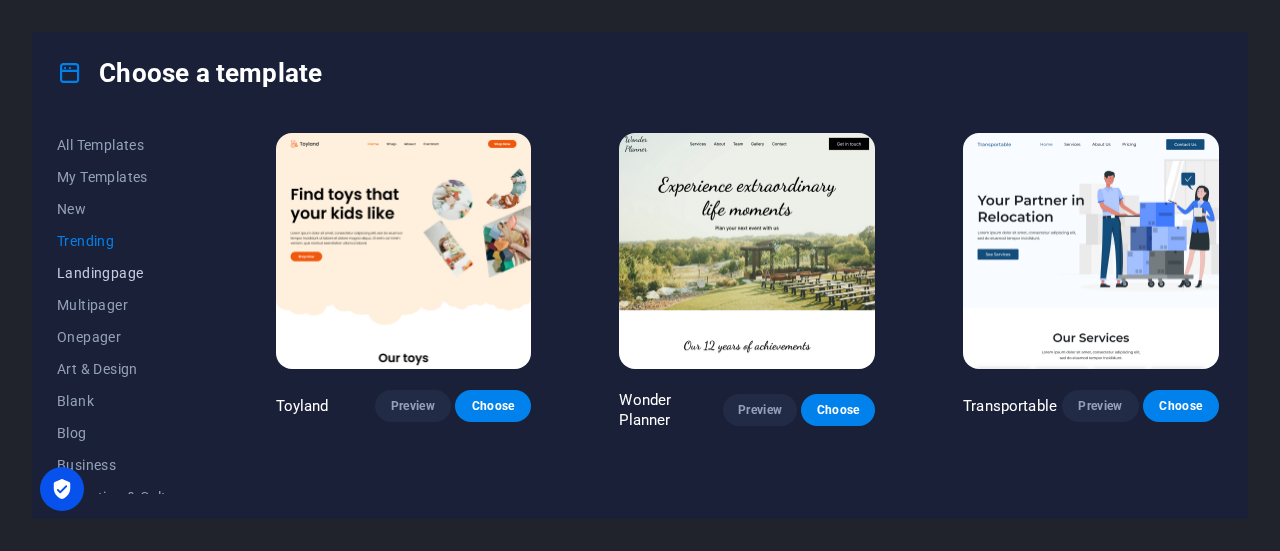 click on "Landingpage" at bounding box center [122, 273] 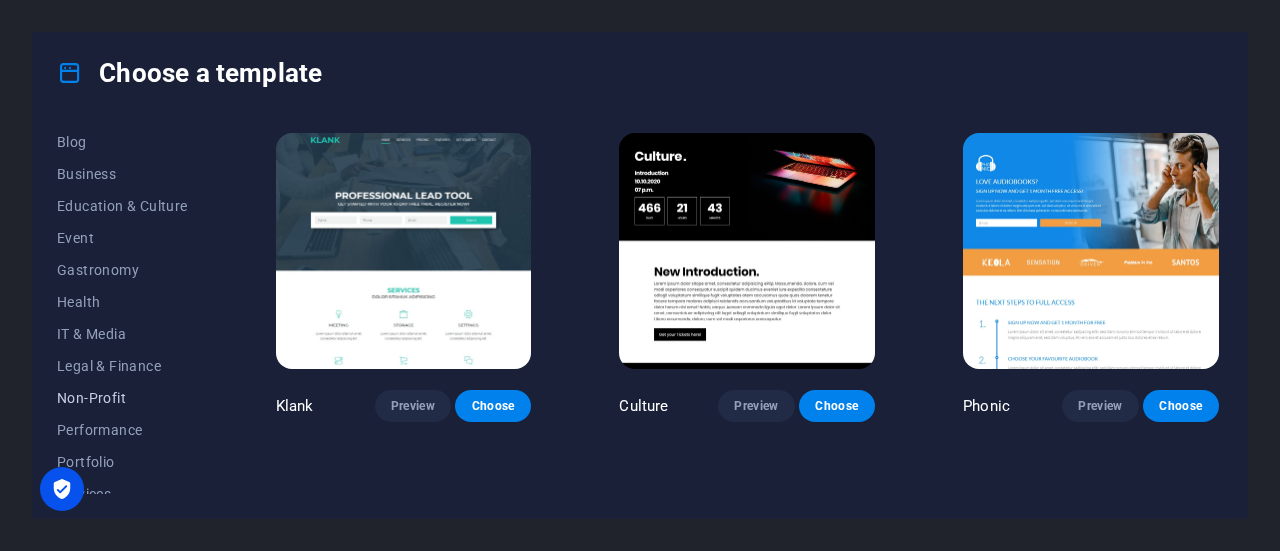 scroll, scrollTop: 400, scrollLeft: 0, axis: vertical 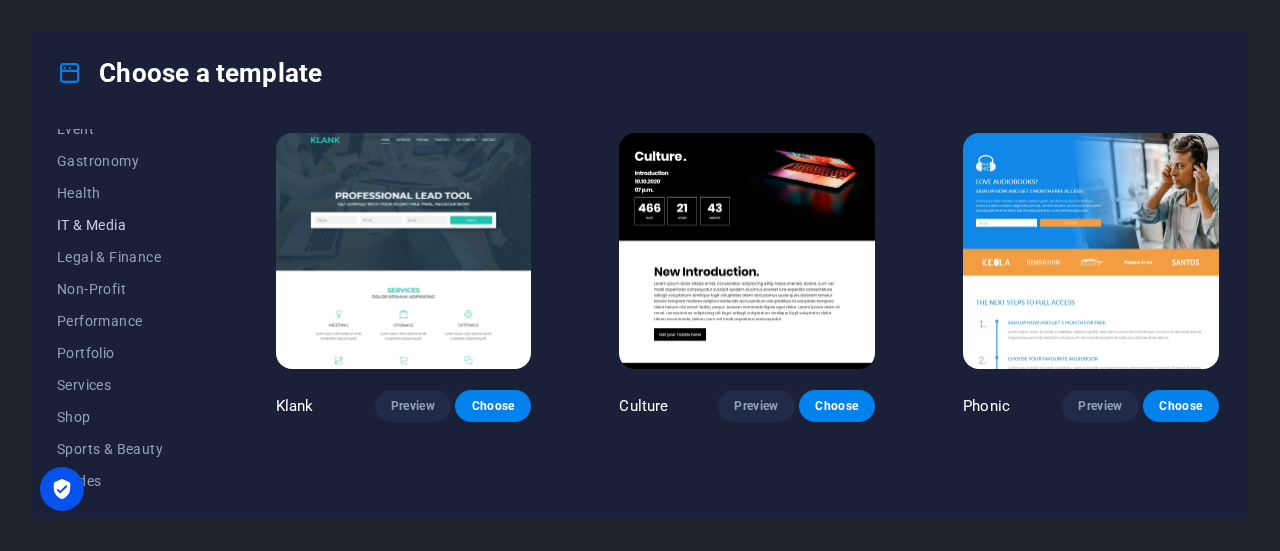 click on "IT & Media" at bounding box center (122, 225) 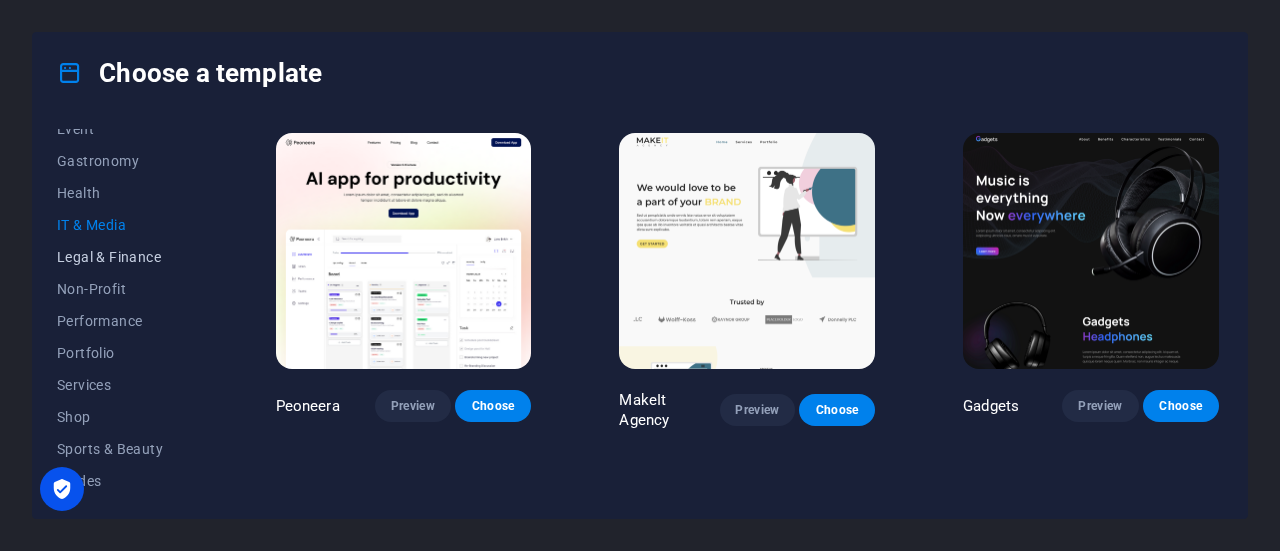 click on "Legal & Finance" at bounding box center [122, 257] 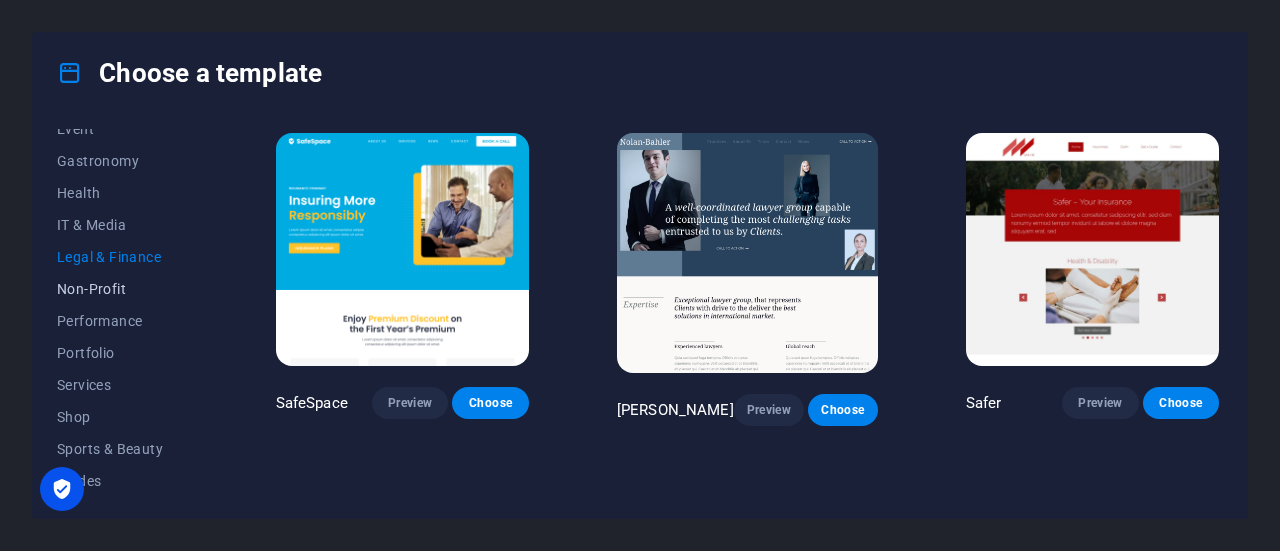 click on "Non-Profit" at bounding box center (122, 289) 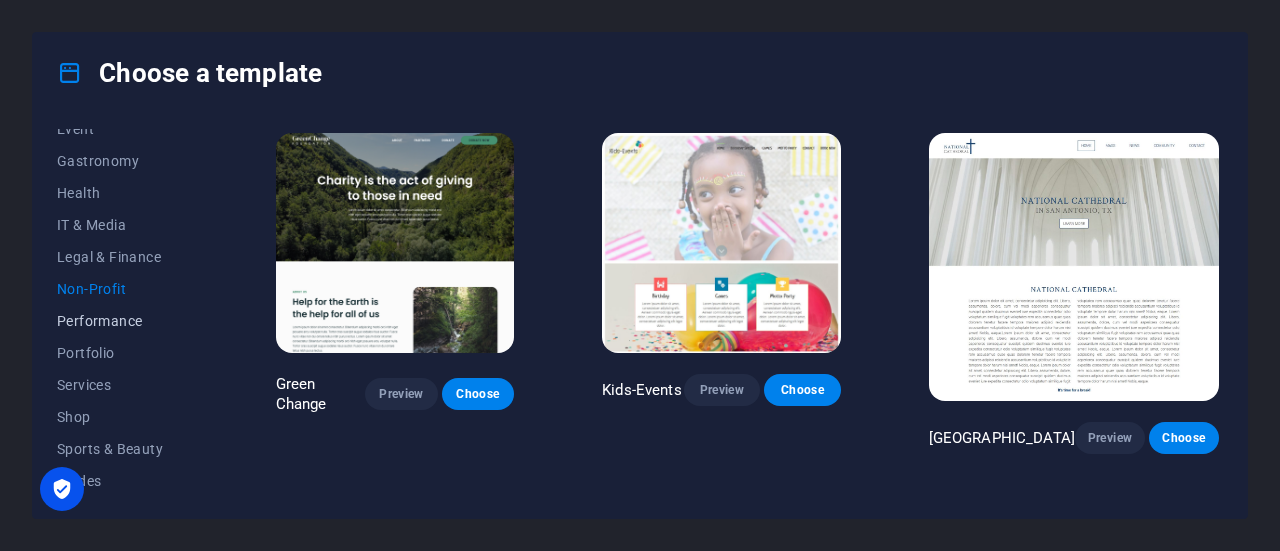 click on "Performance" at bounding box center (122, 321) 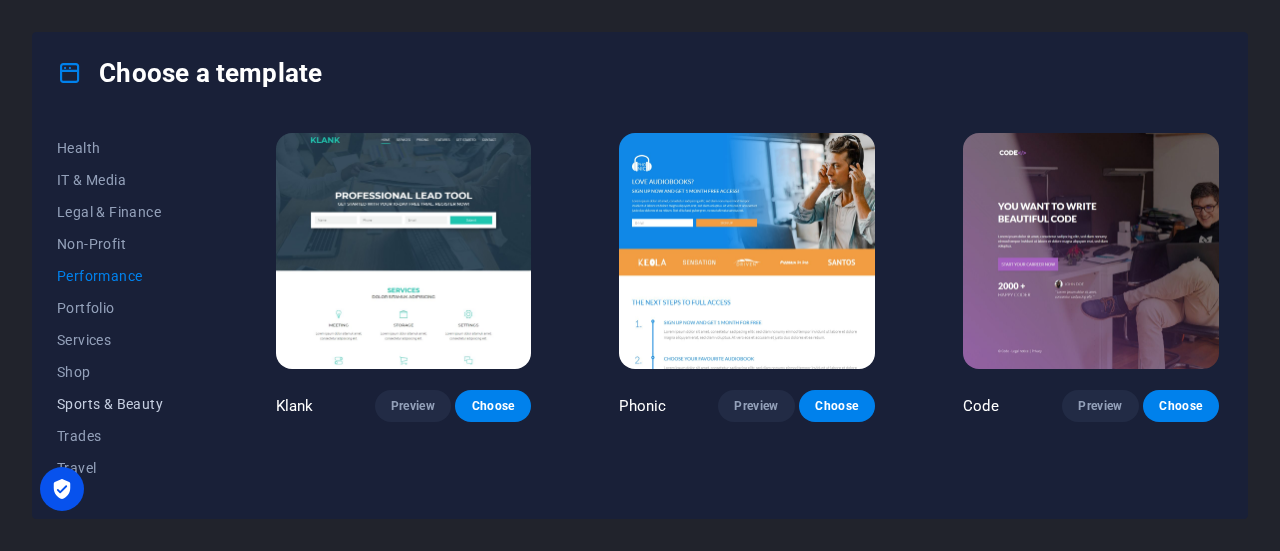 scroll, scrollTop: 466, scrollLeft: 0, axis: vertical 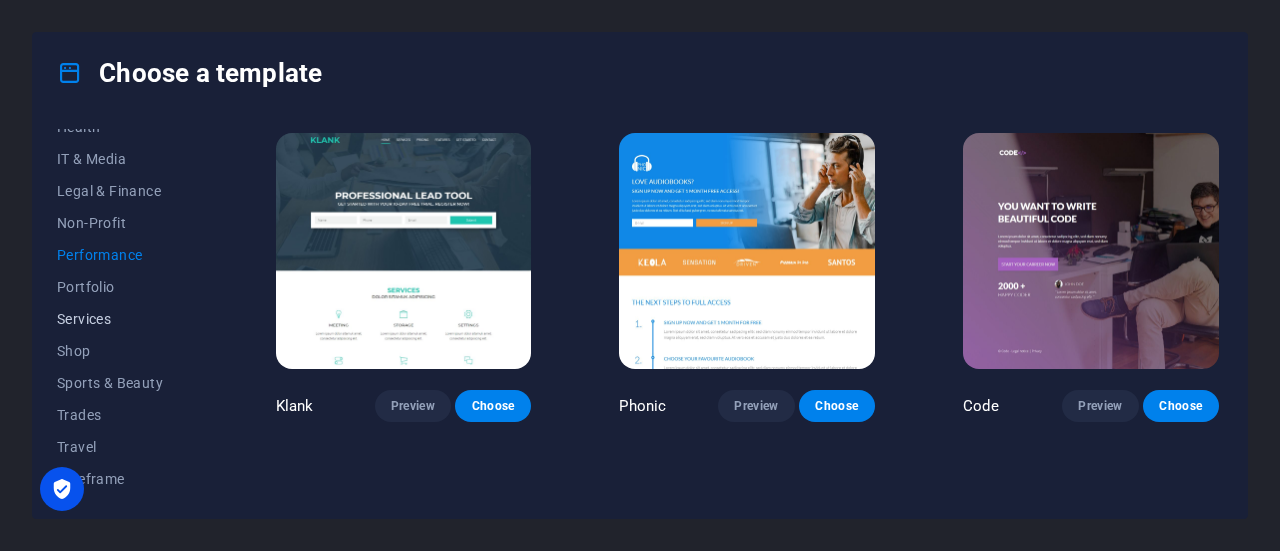 click on "Services" at bounding box center [122, 319] 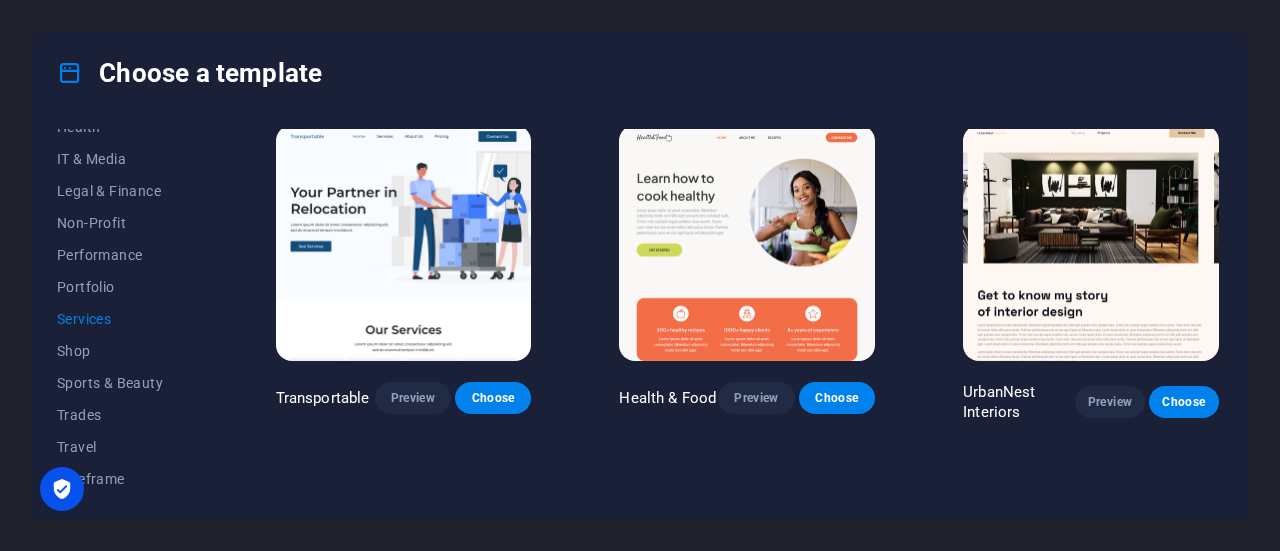 scroll, scrollTop: 0, scrollLeft: 0, axis: both 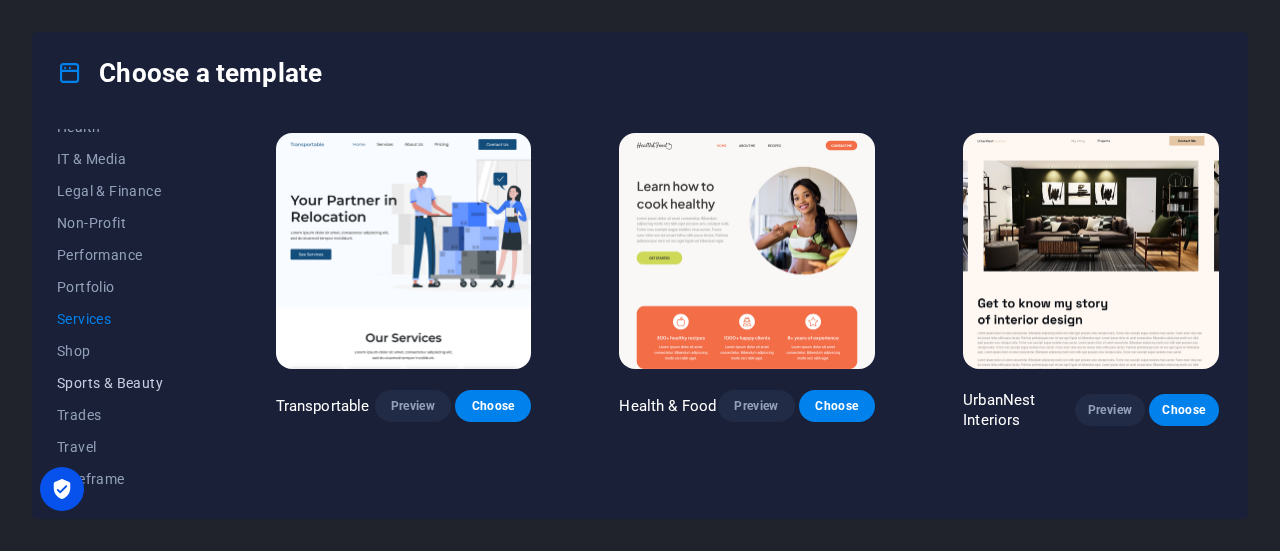 click on "Sports & Beauty" at bounding box center [122, 383] 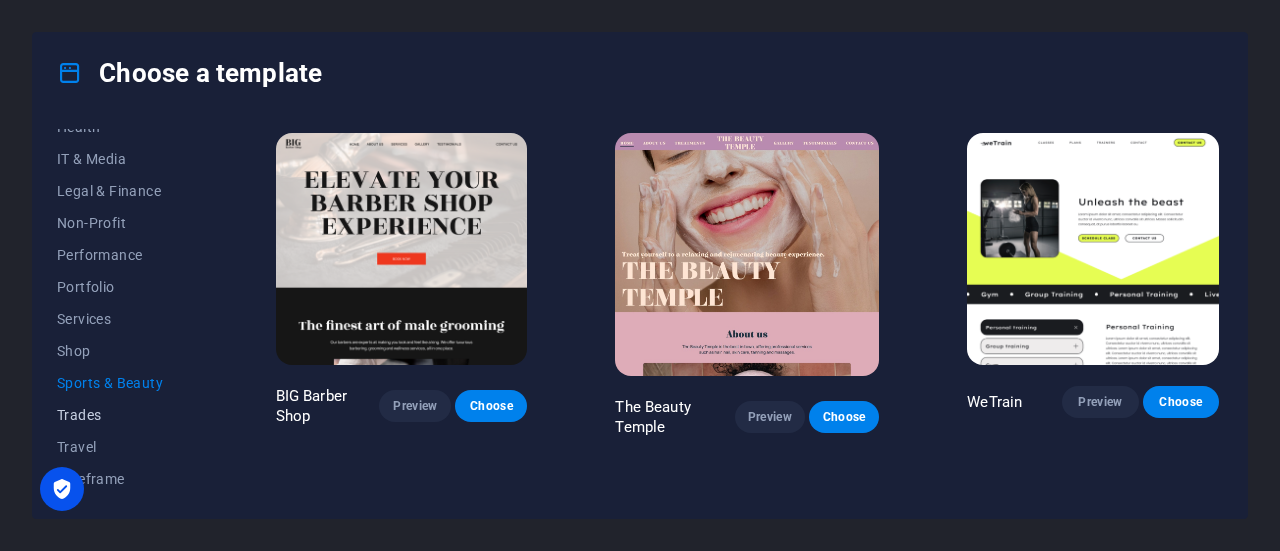 click on "Trades" at bounding box center (122, 415) 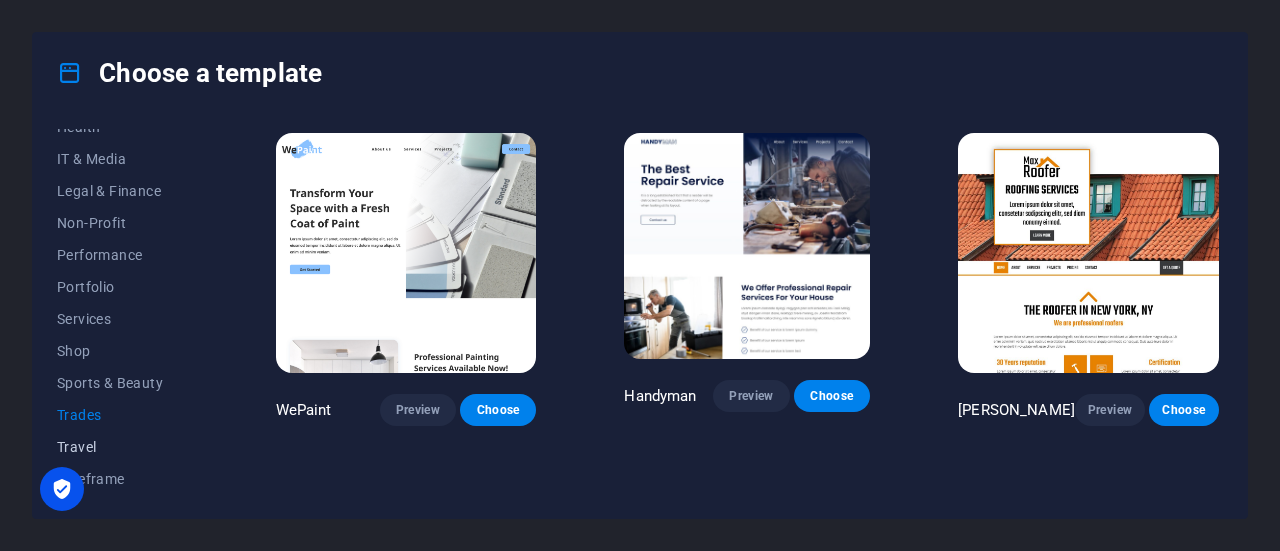 click on "Travel" at bounding box center (122, 447) 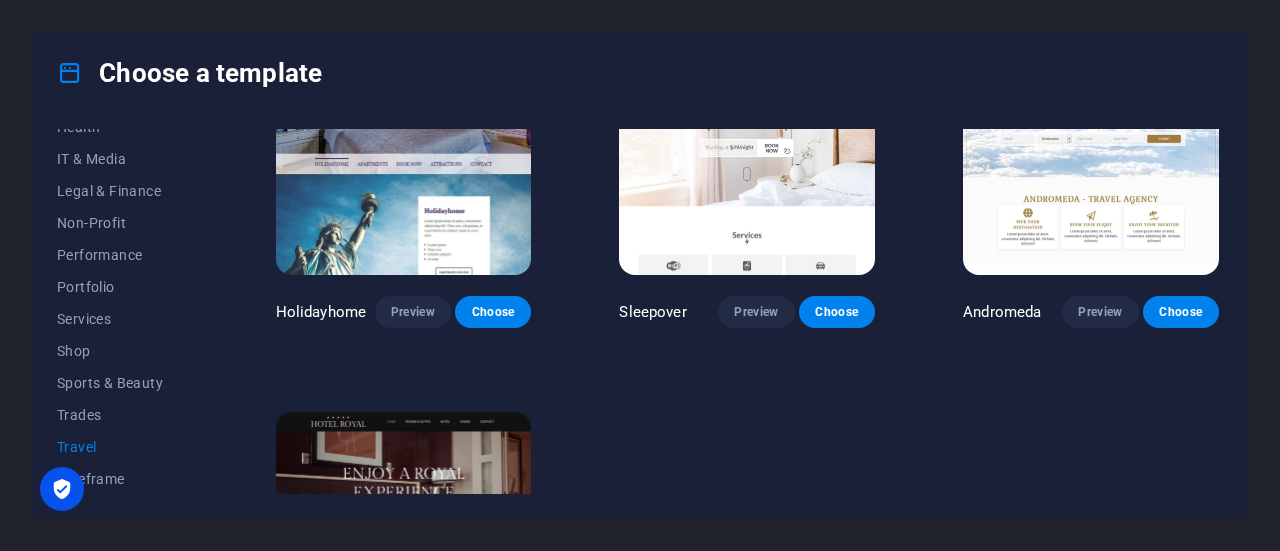 scroll, scrollTop: 464, scrollLeft: 0, axis: vertical 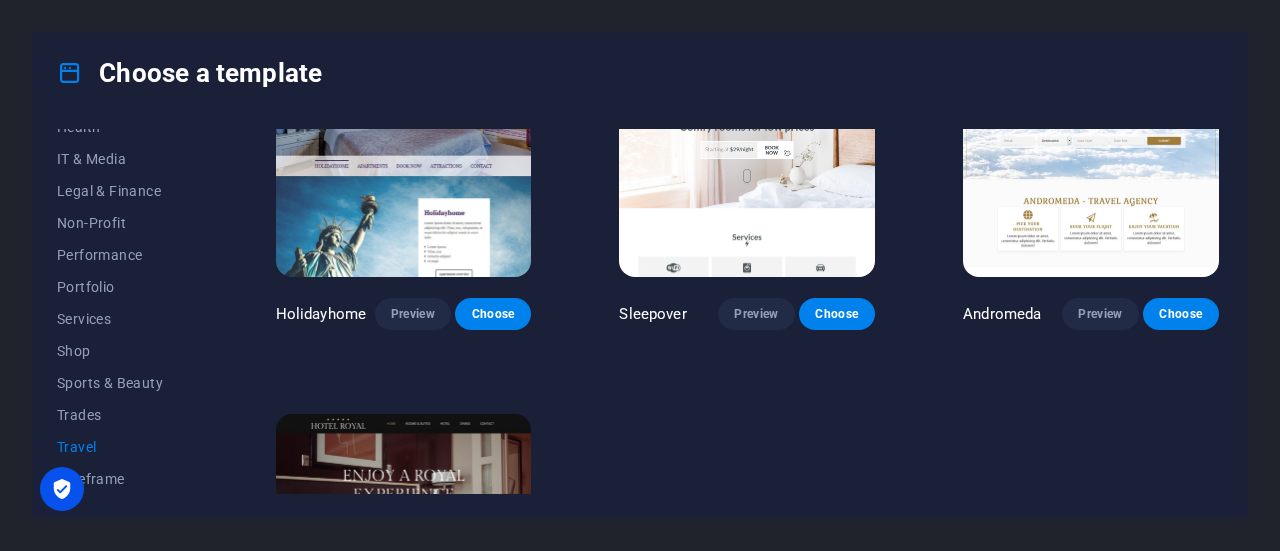 click at bounding box center [404, 160] 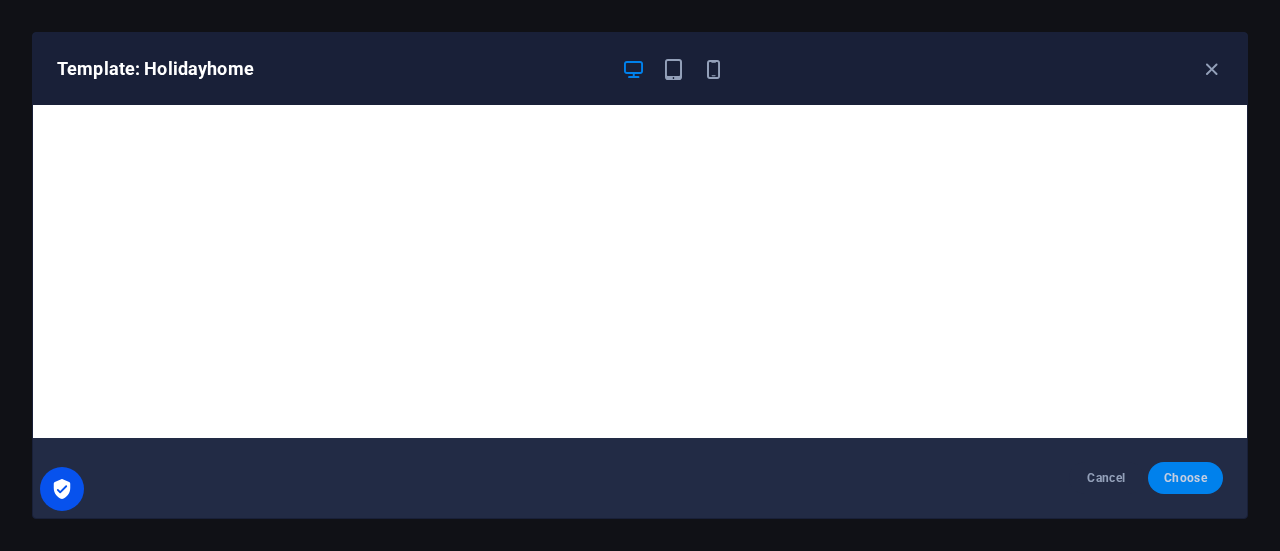 click on "Choose" at bounding box center (1185, 478) 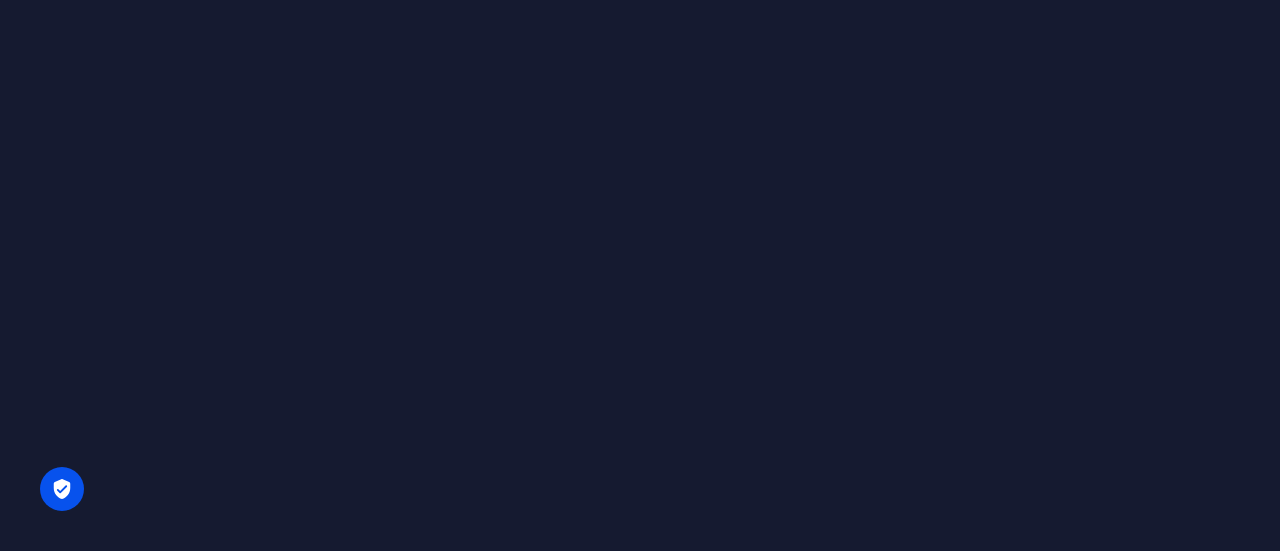 scroll, scrollTop: 0, scrollLeft: 0, axis: both 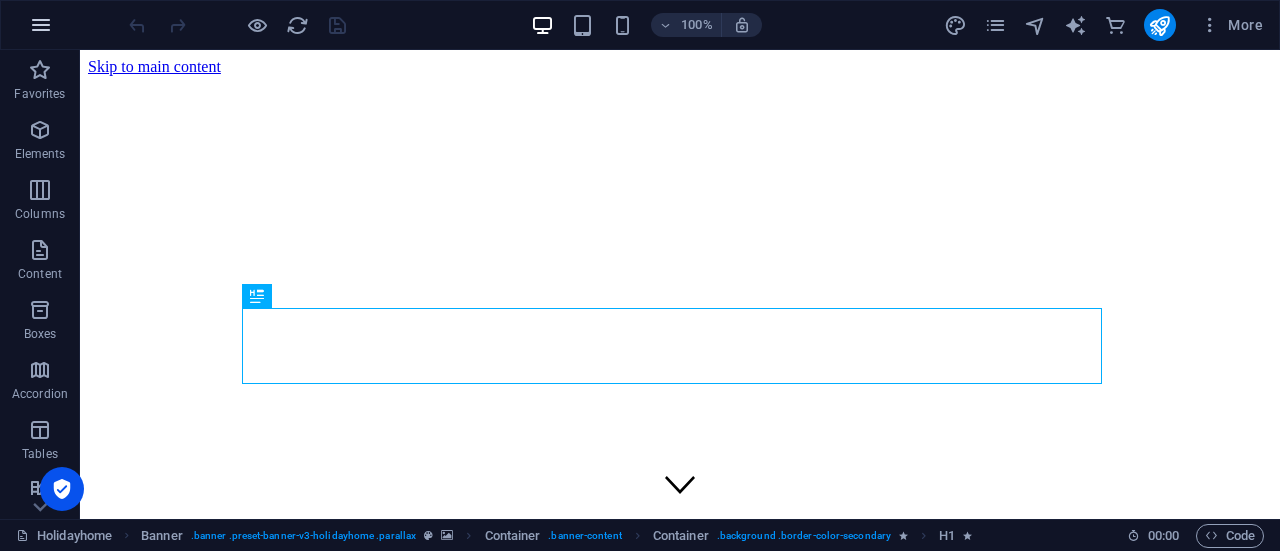 click at bounding box center (41, 25) 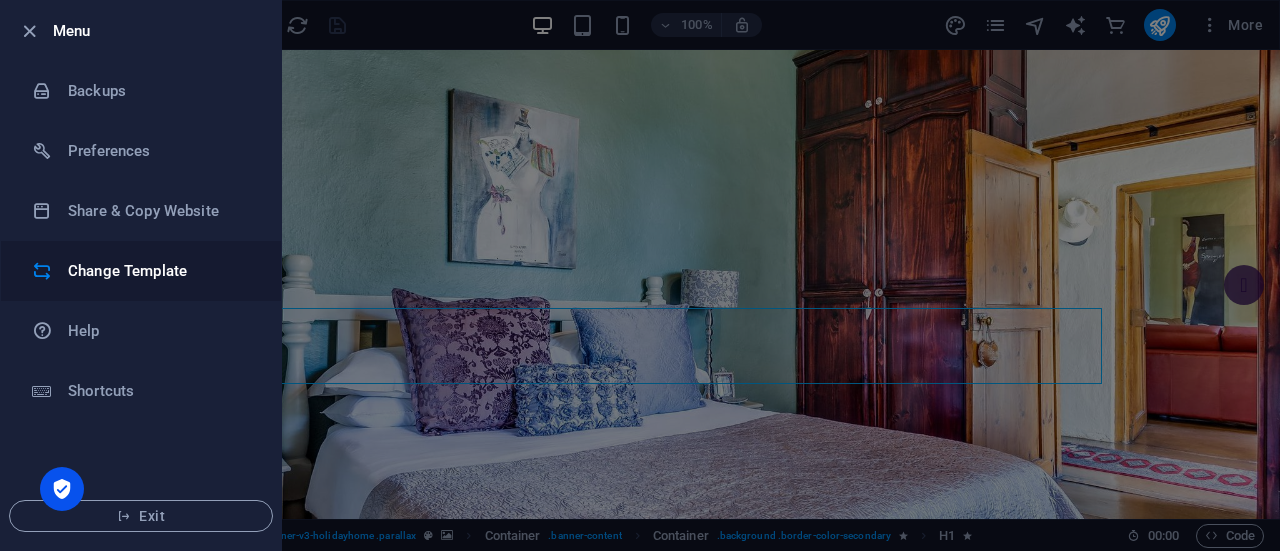 click on "Change Template" at bounding box center [160, 271] 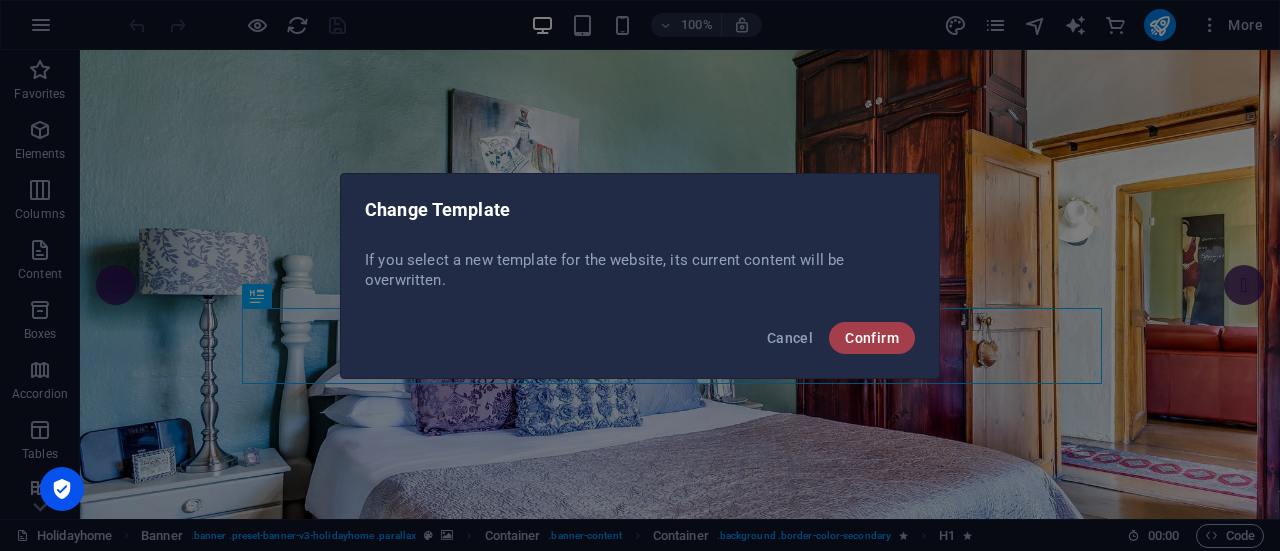 click on "Confirm" at bounding box center [872, 338] 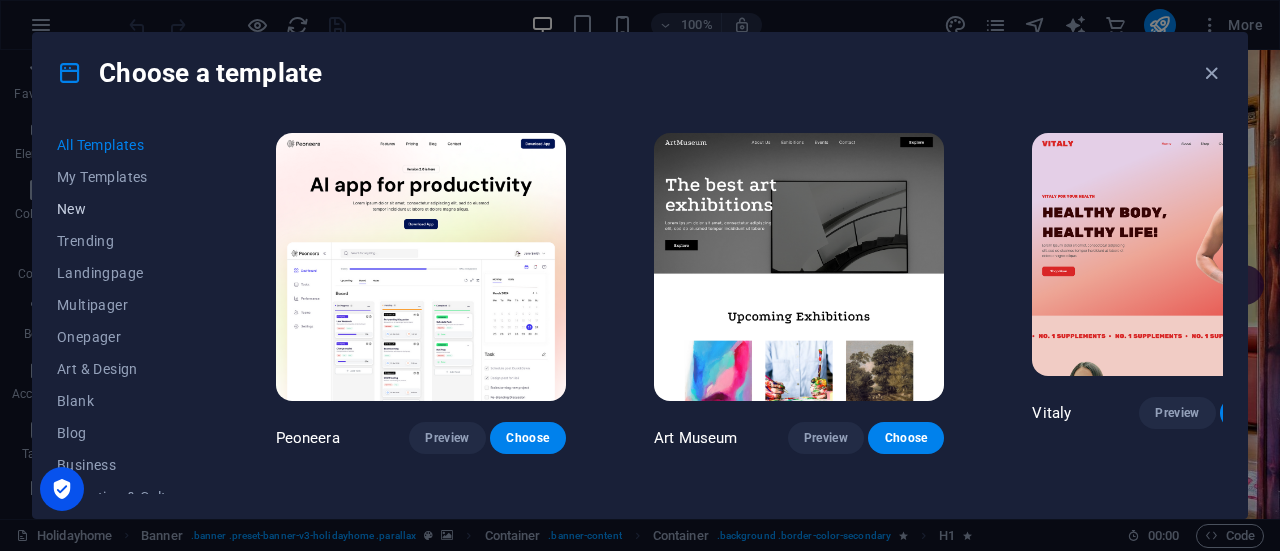 click on "New" at bounding box center [122, 209] 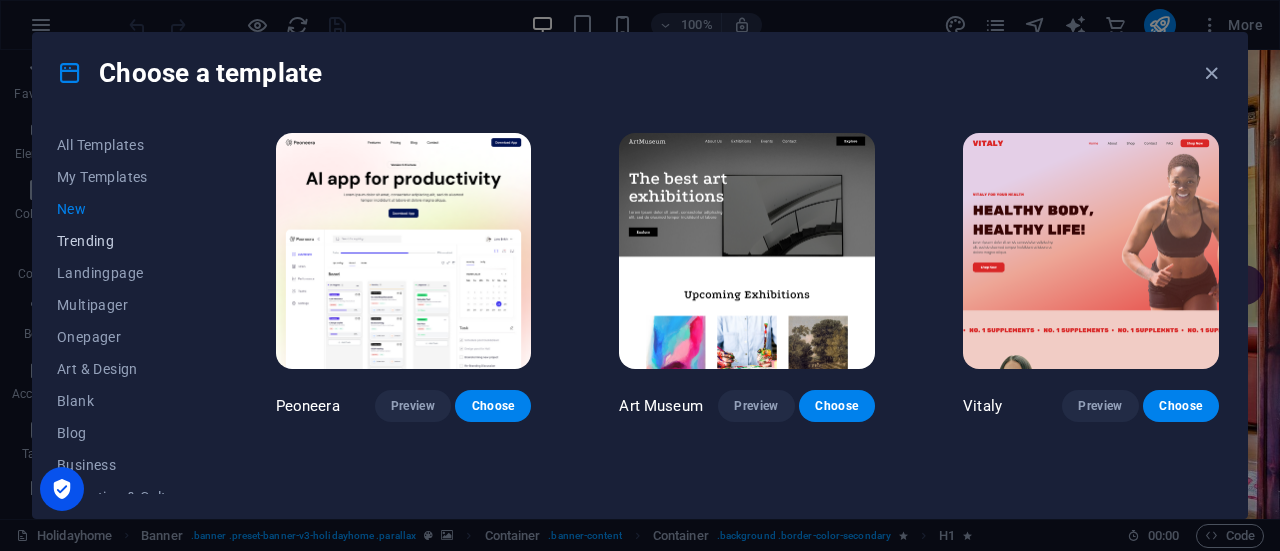 click on "Trending" at bounding box center [122, 241] 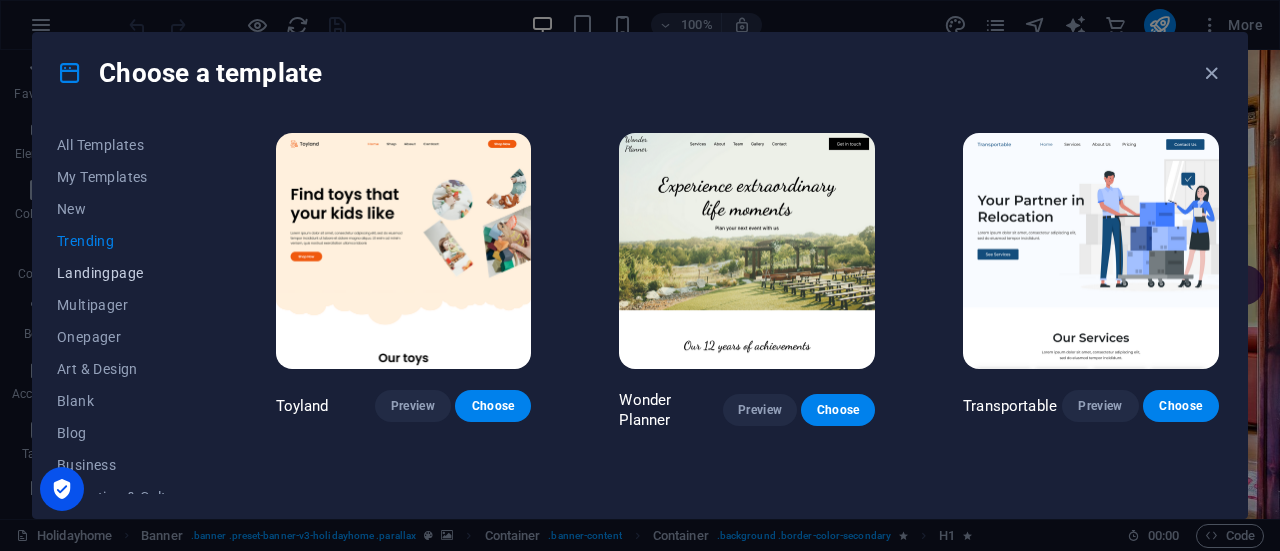 click on "Landingpage" at bounding box center (122, 273) 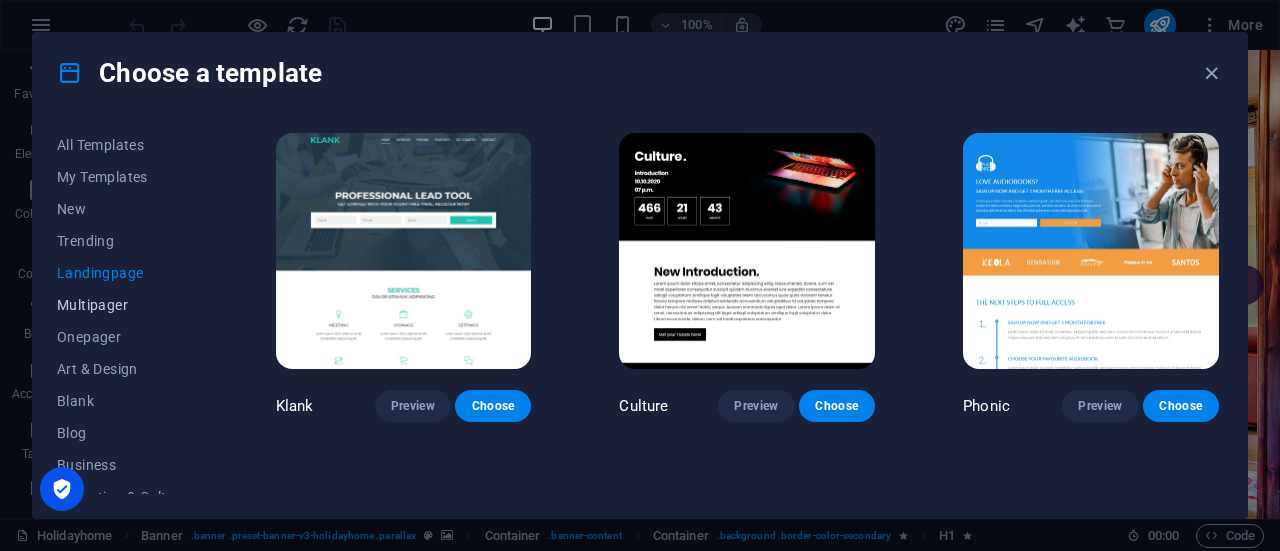 click on "Multipager" at bounding box center (122, 305) 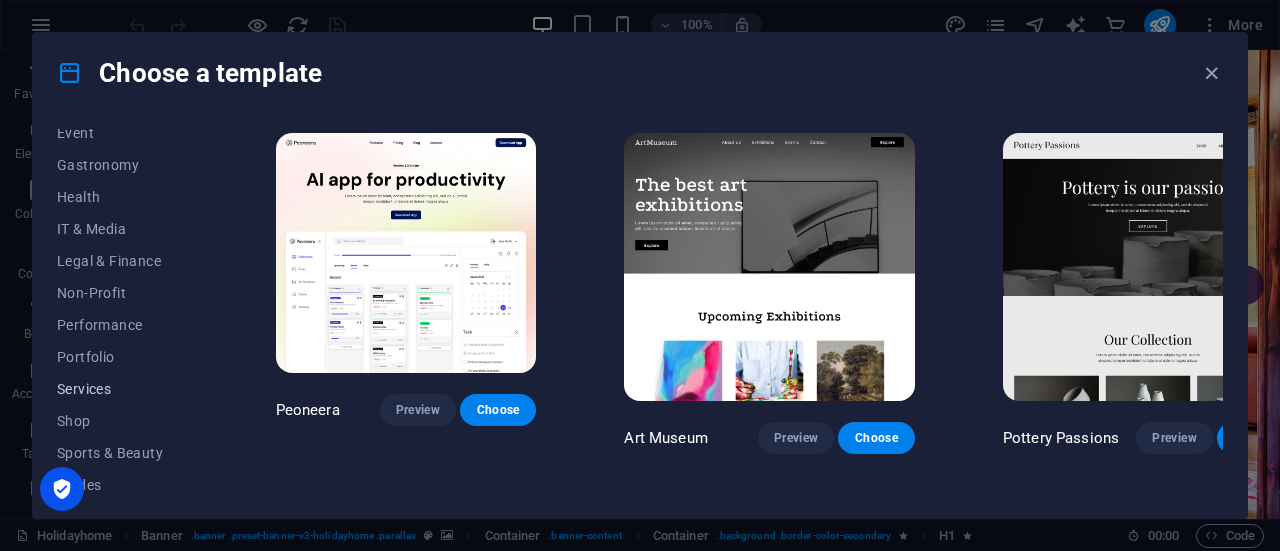 scroll, scrollTop: 400, scrollLeft: 0, axis: vertical 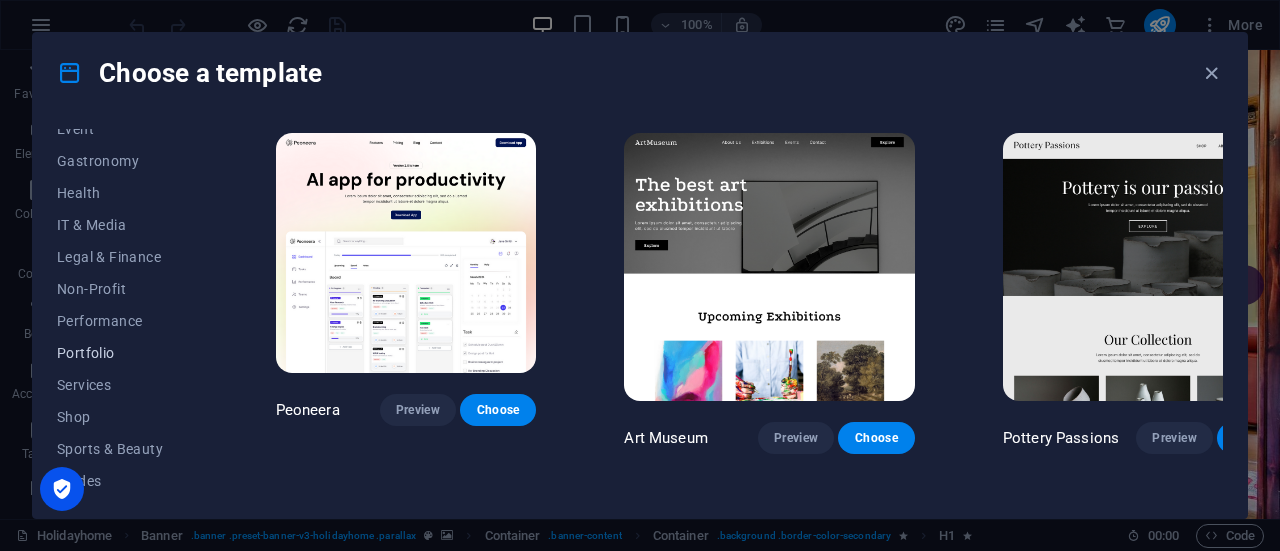 click on "Portfolio" at bounding box center (122, 353) 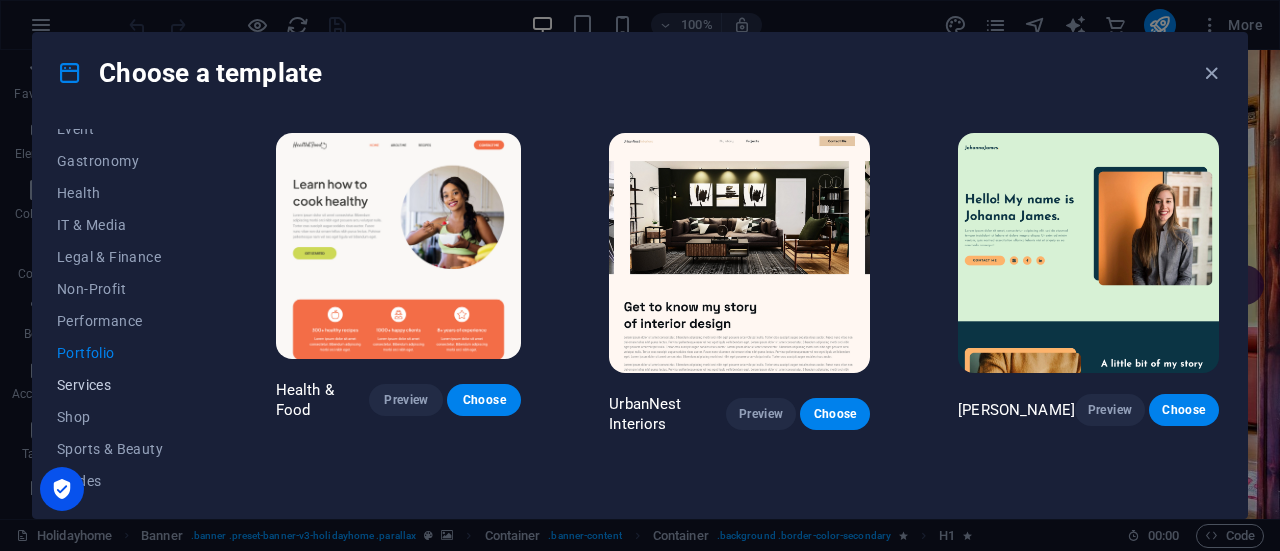 click on "Services" at bounding box center (122, 385) 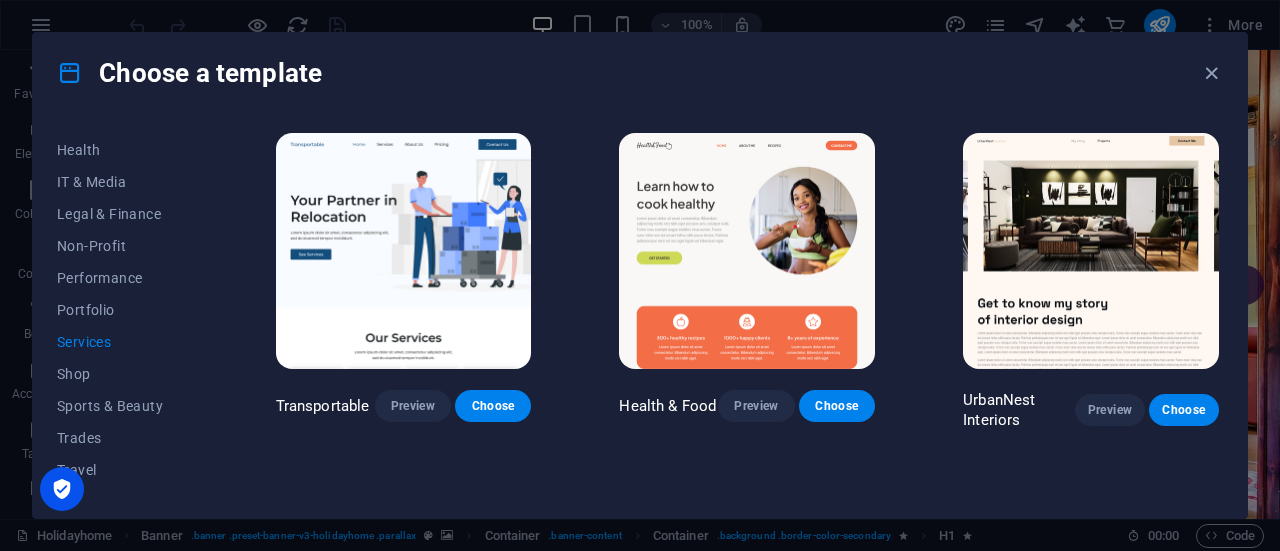 scroll, scrollTop: 466, scrollLeft: 0, axis: vertical 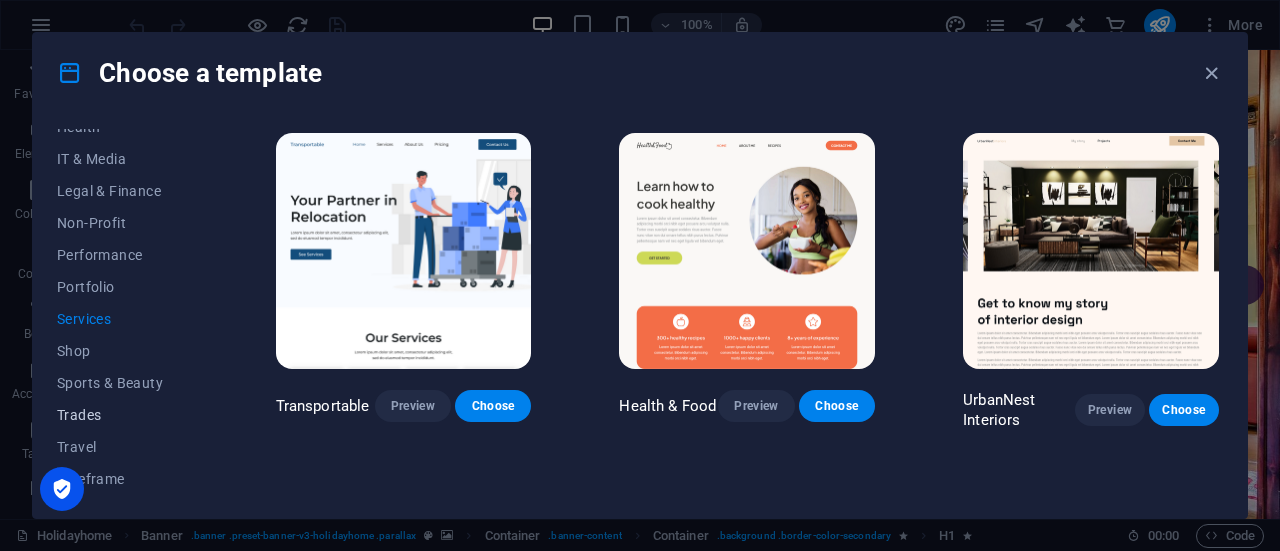 click on "Trades" at bounding box center [122, 415] 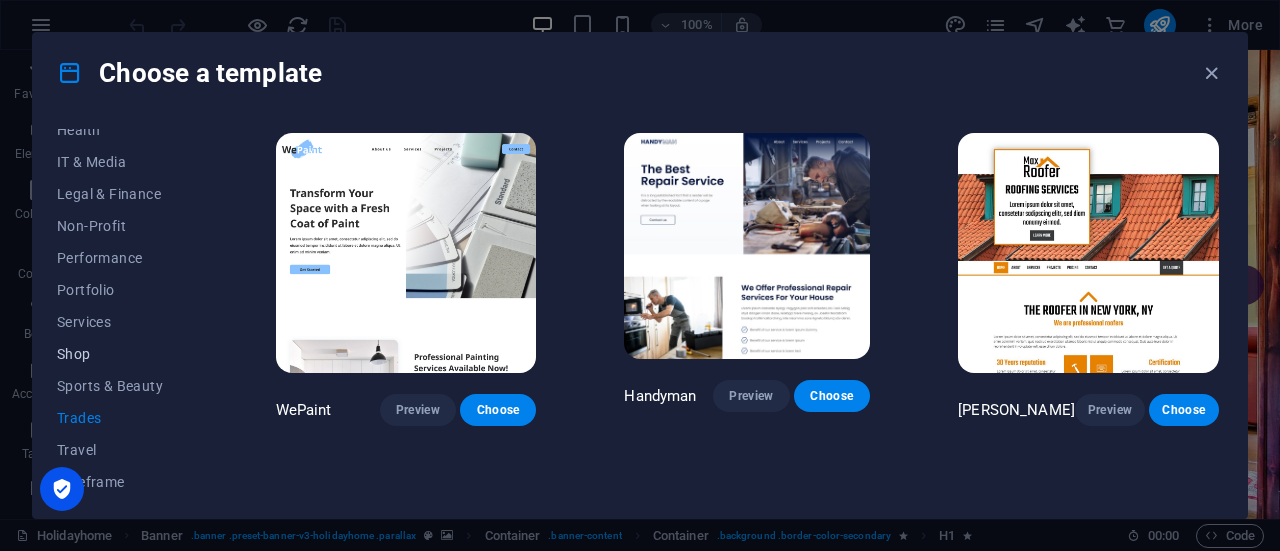 scroll, scrollTop: 466, scrollLeft: 0, axis: vertical 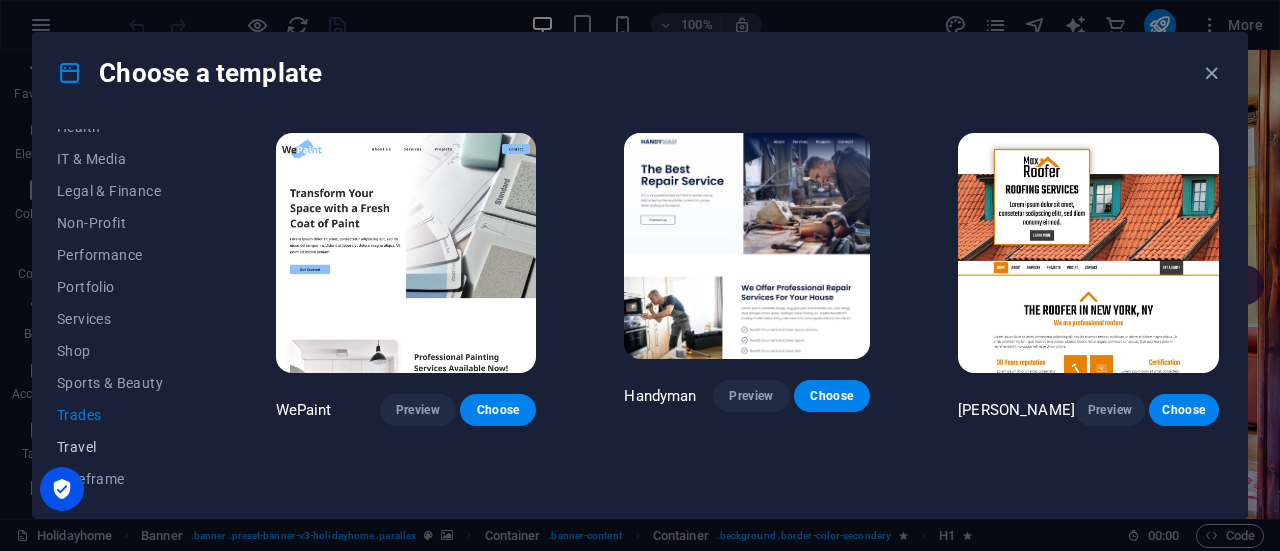 click on "Travel" at bounding box center [122, 447] 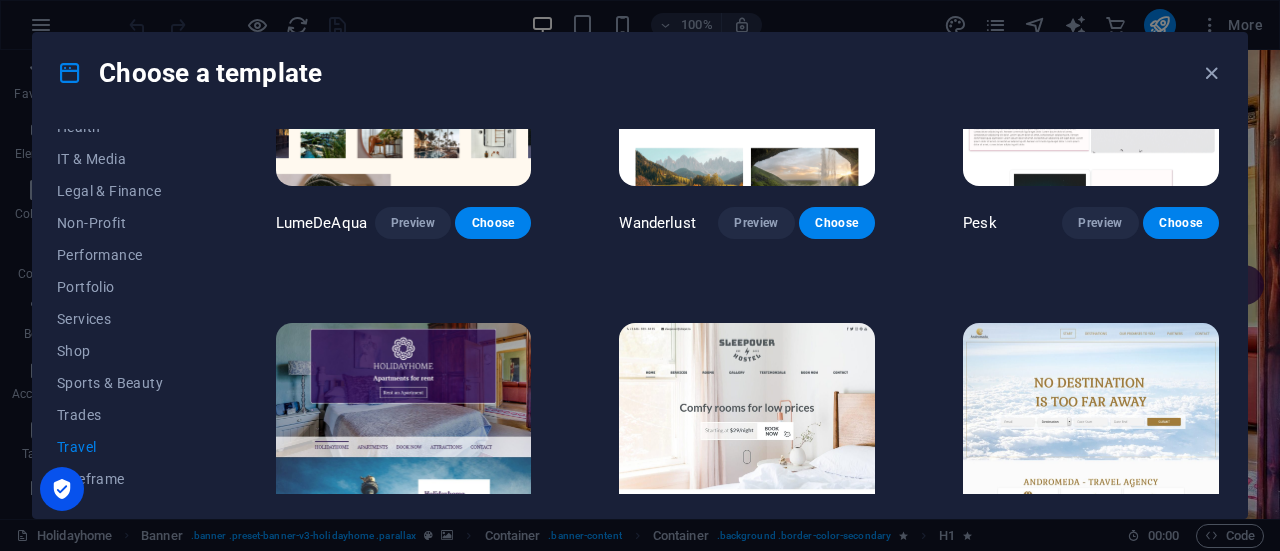 scroll, scrollTop: 300, scrollLeft: 0, axis: vertical 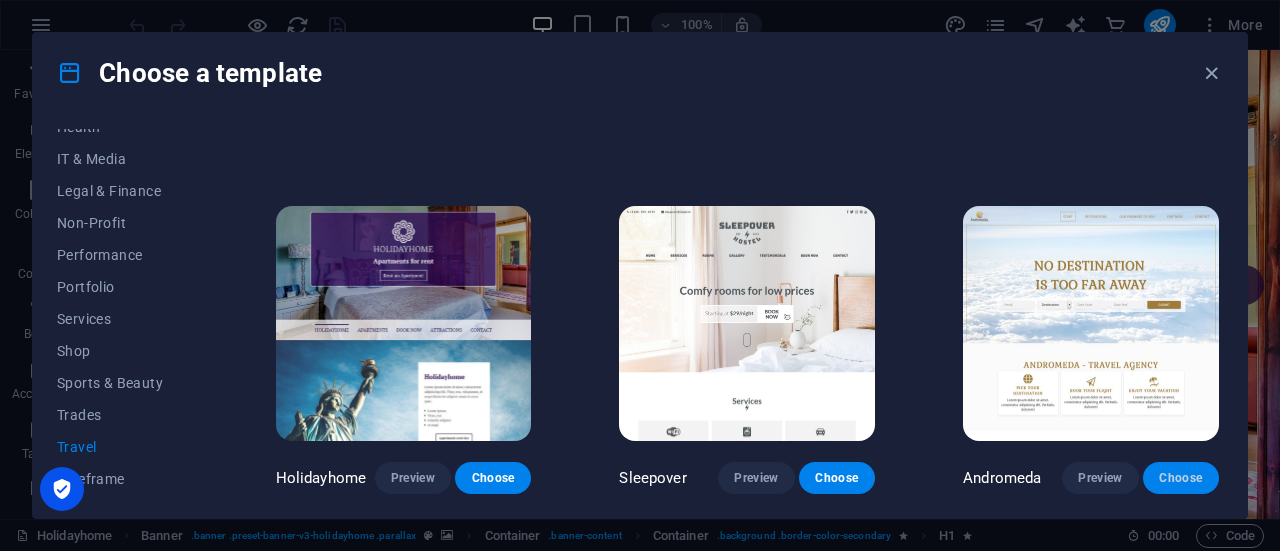 click on "Choose" at bounding box center [1181, 478] 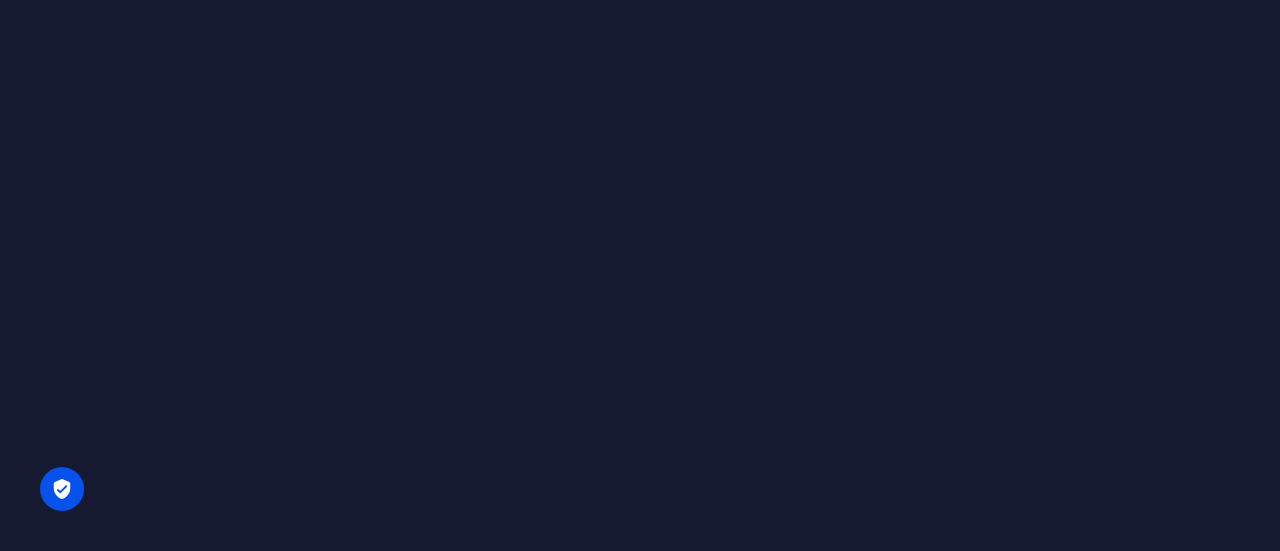 scroll, scrollTop: 0, scrollLeft: 0, axis: both 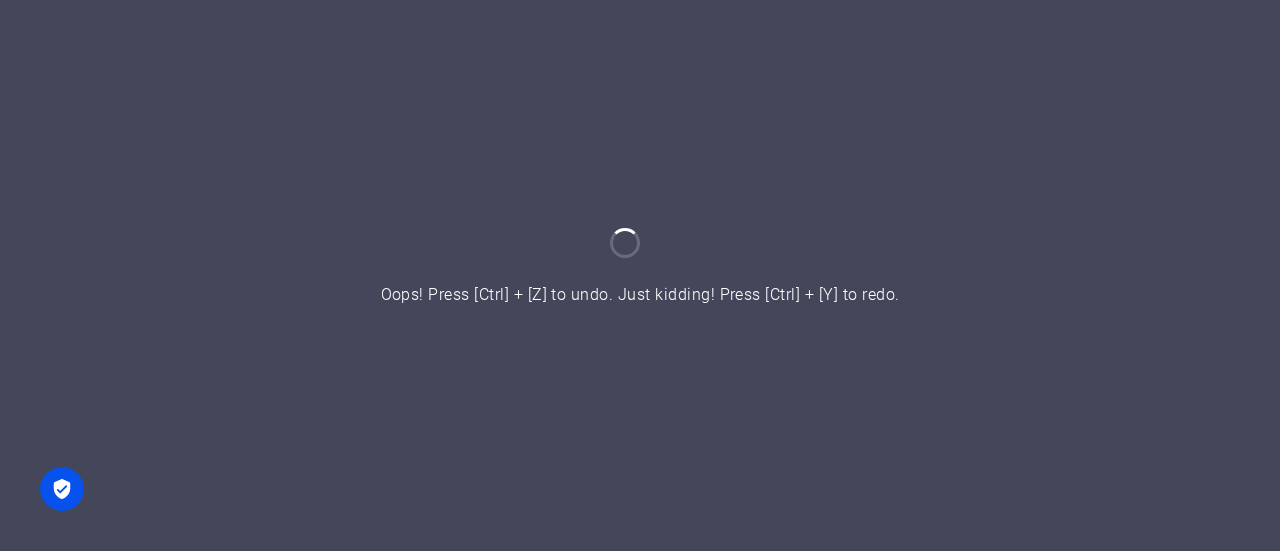 drag, startPoint x: 0, startPoint y: 0, endPoint x: 790, endPoint y: 190, distance: 812.5269 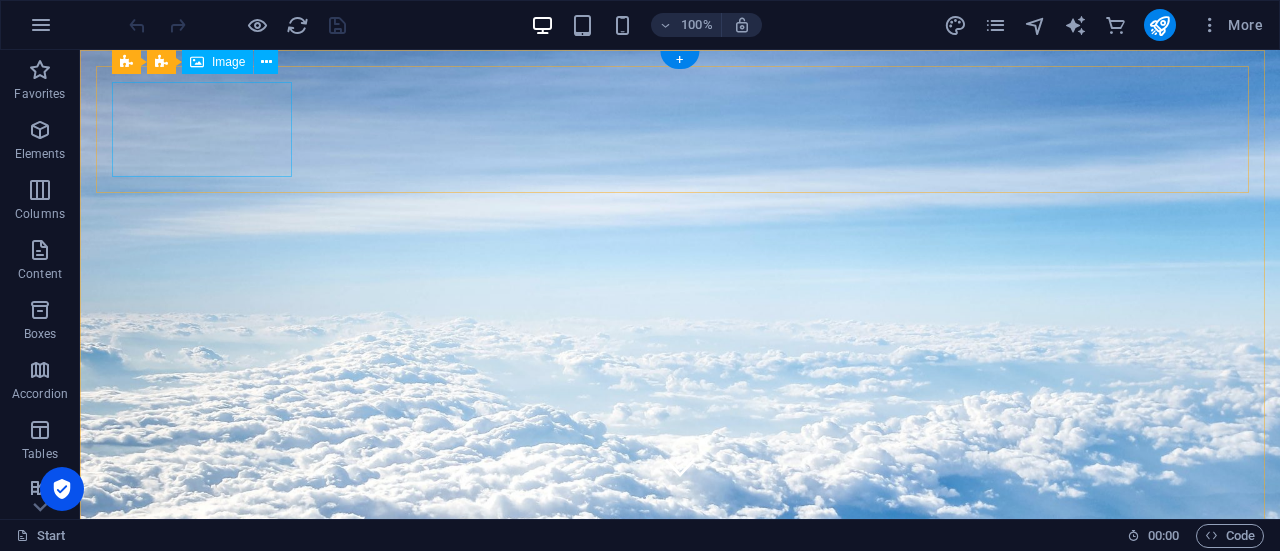 scroll, scrollTop: 0, scrollLeft: 0, axis: both 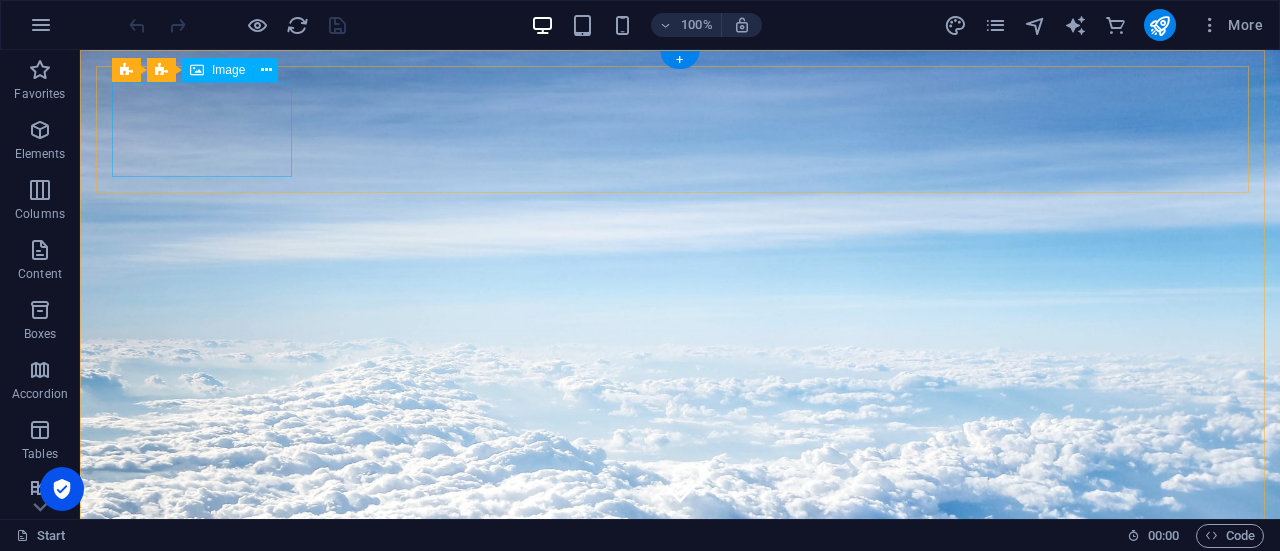 click at bounding box center [680, 827] 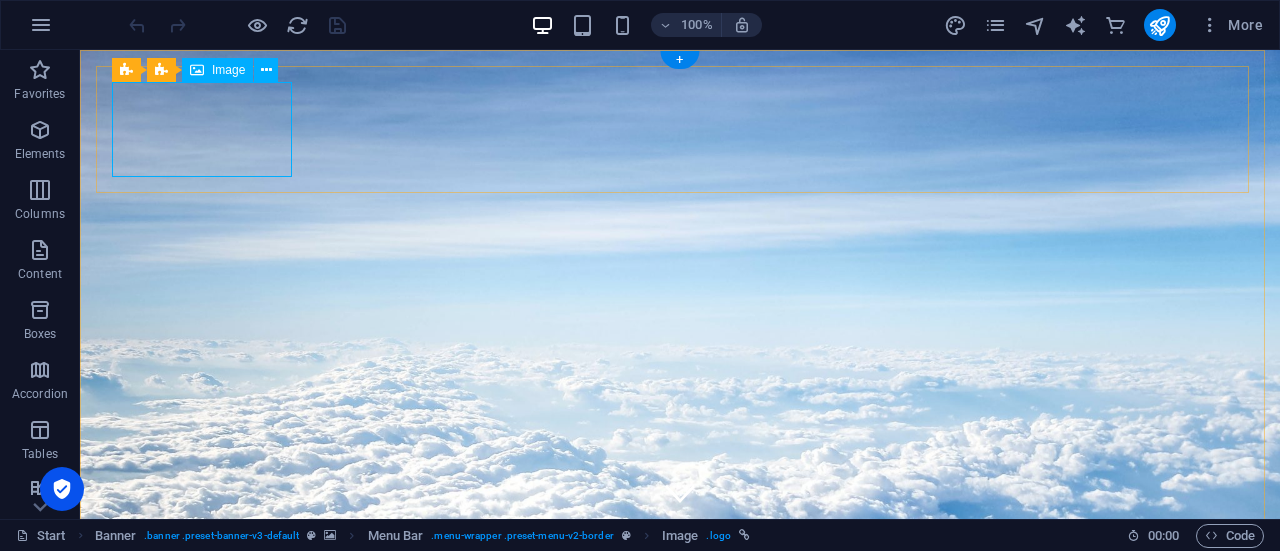 click at bounding box center (680, 827) 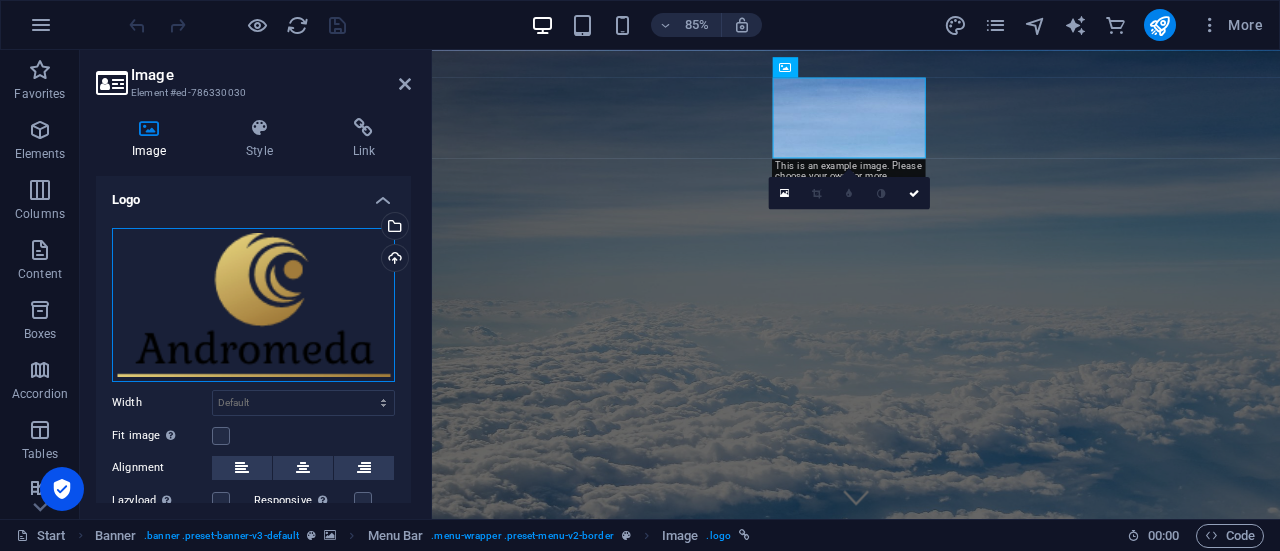 click on "Drag files here, click to choose files or select files from Files or our free stock photos & videos" at bounding box center [253, 305] 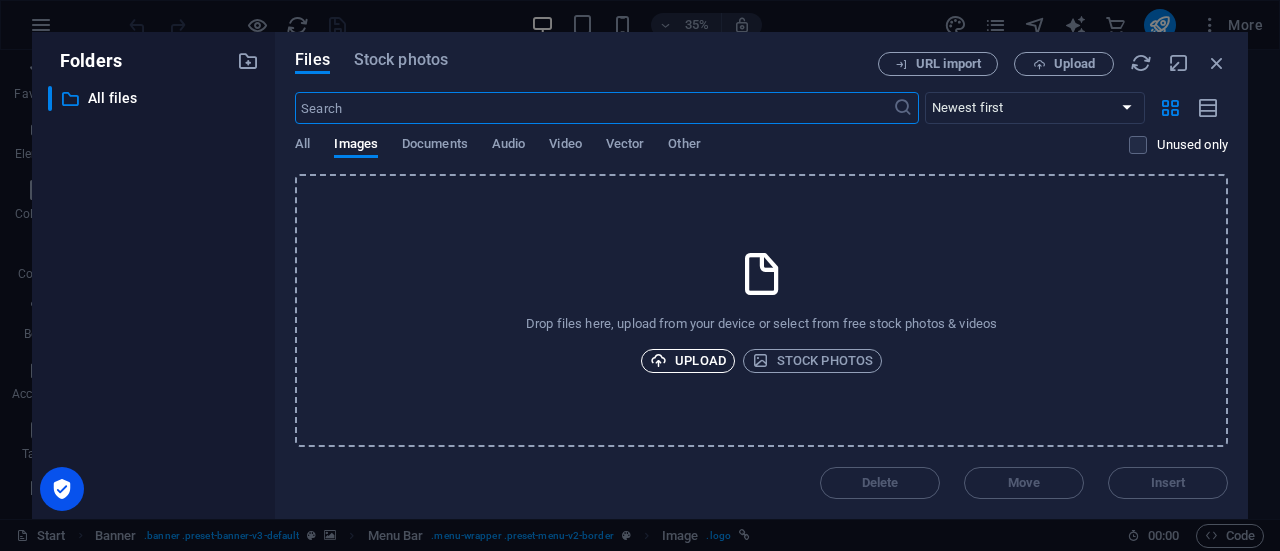 click on "Upload" at bounding box center [688, 361] 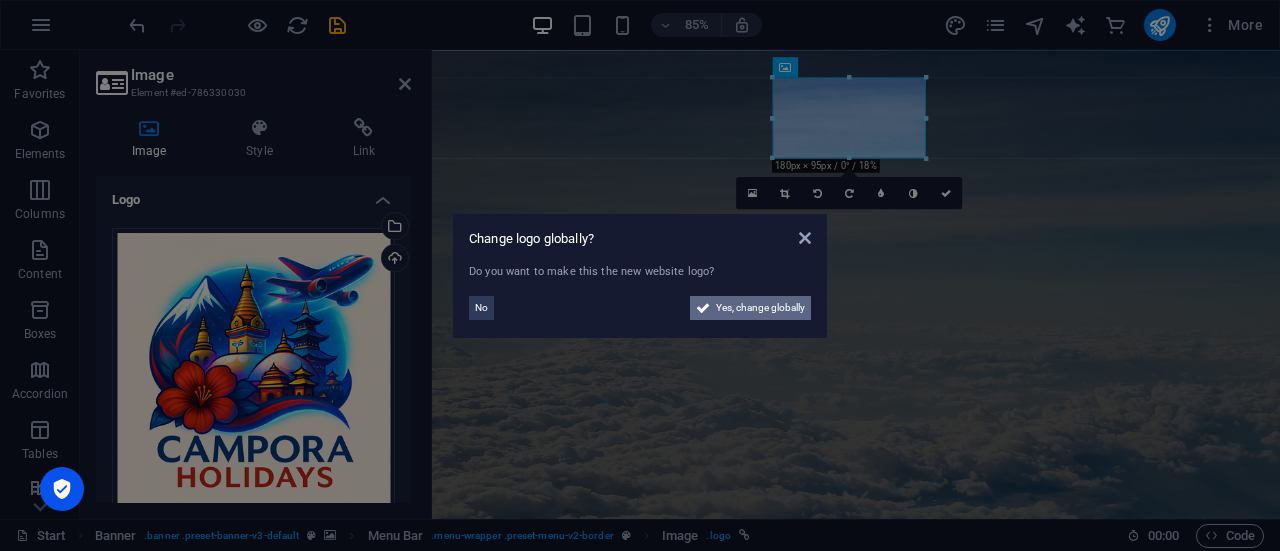 click on "Yes, change globally" at bounding box center [760, 308] 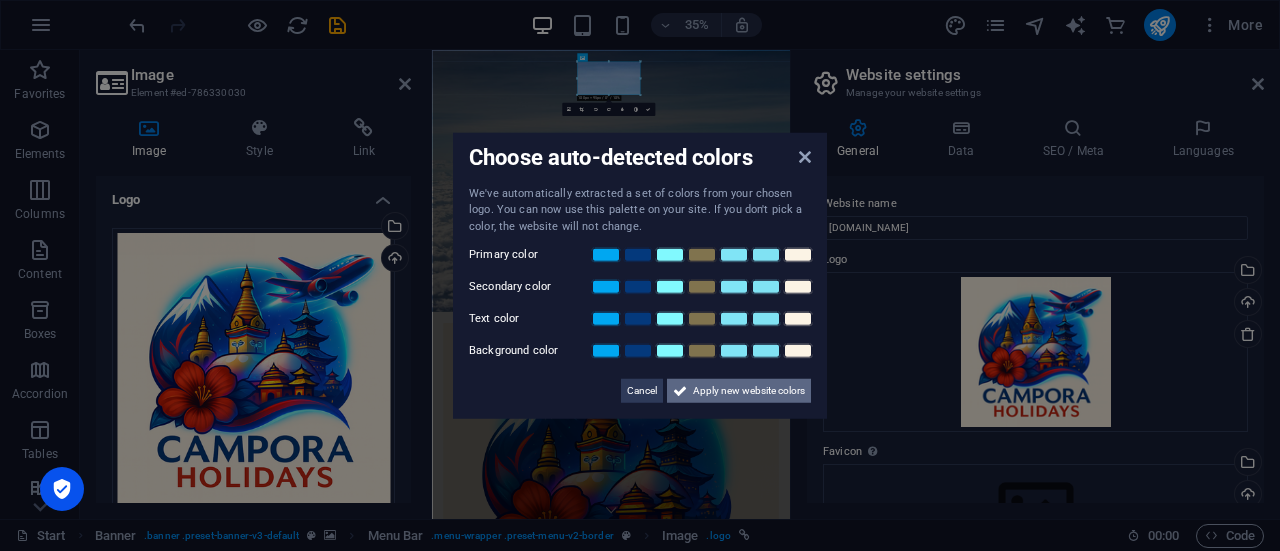 click on "Apply new website colors" at bounding box center (749, 391) 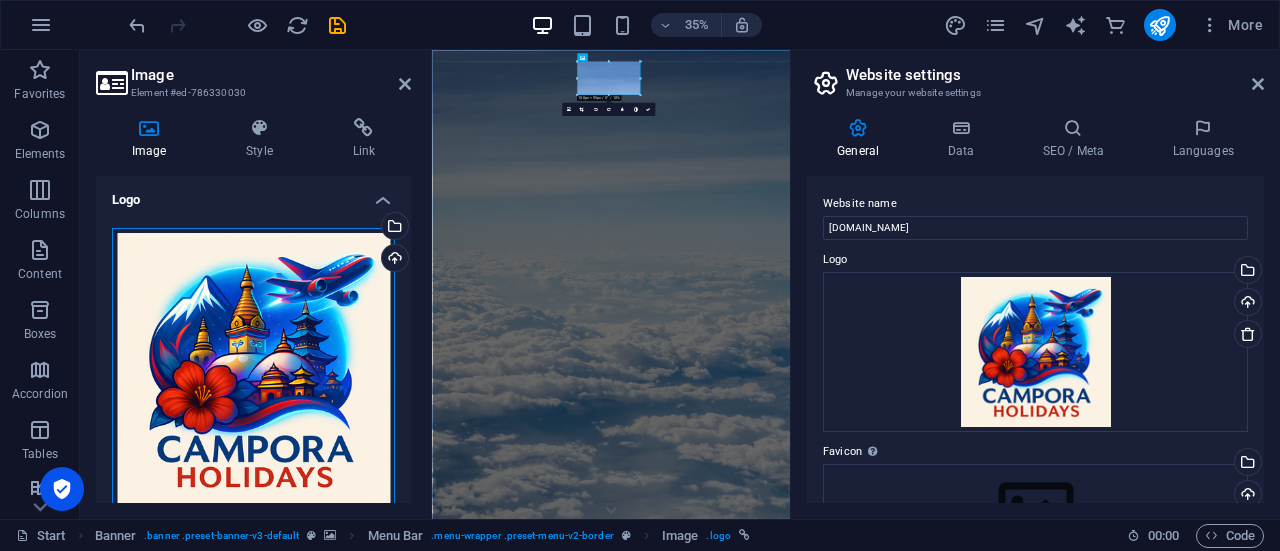 click on "Drag files here, click to choose files or select files from Files or our free stock photos & videos" at bounding box center [253, 369] 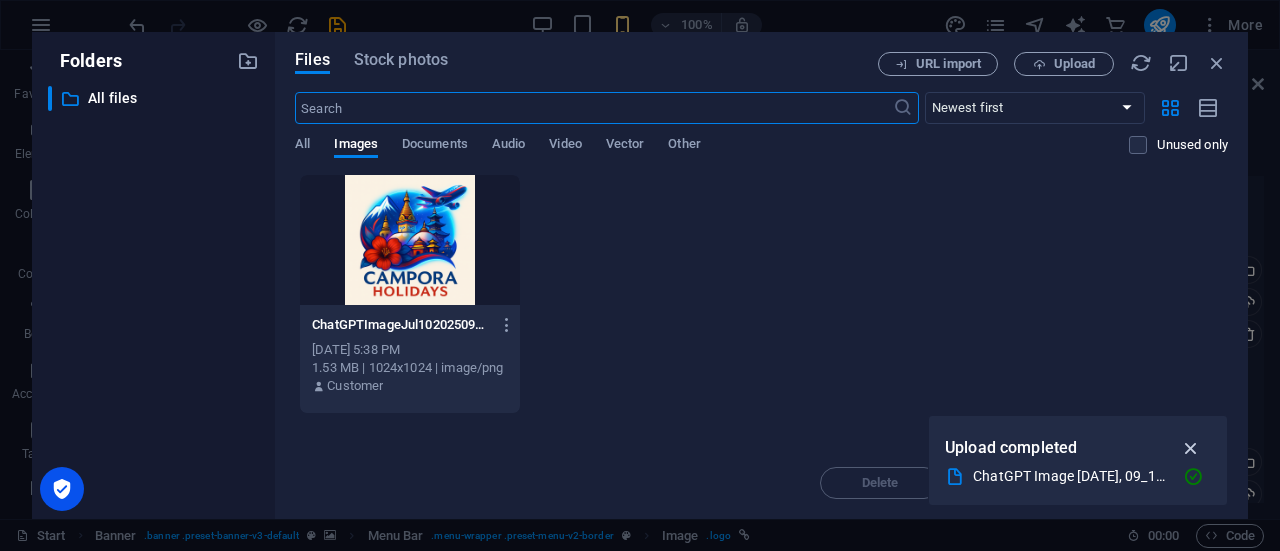 click at bounding box center [1191, 448] 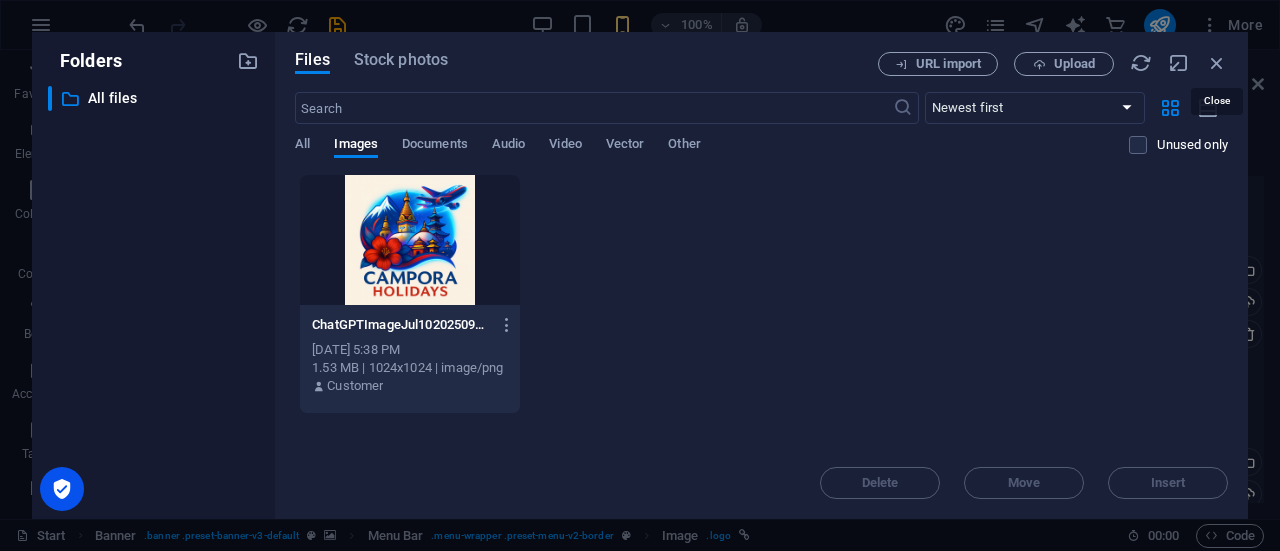 click at bounding box center (1217, 63) 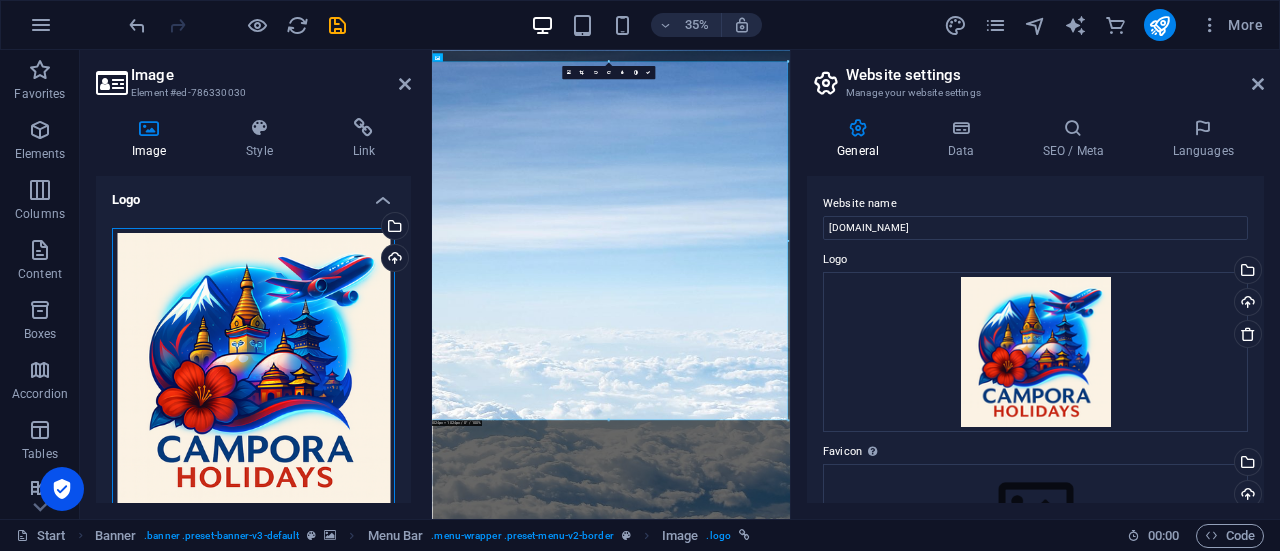 click on "Drag files here, click to choose files or select files from Files or our free stock photos & videos" at bounding box center [253, 369] 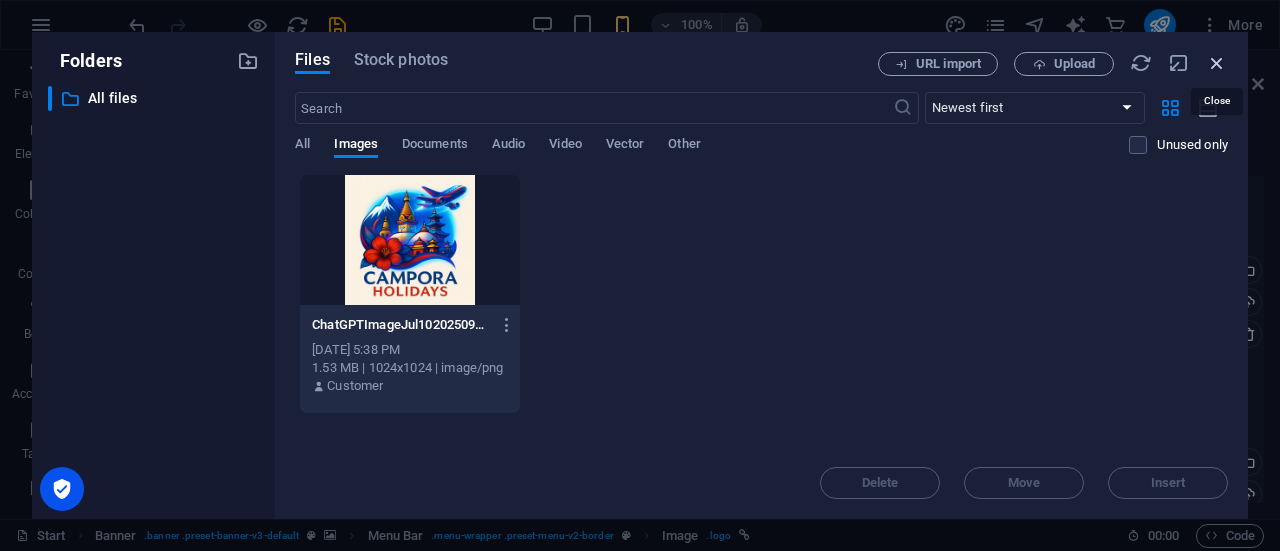 click at bounding box center (1217, 63) 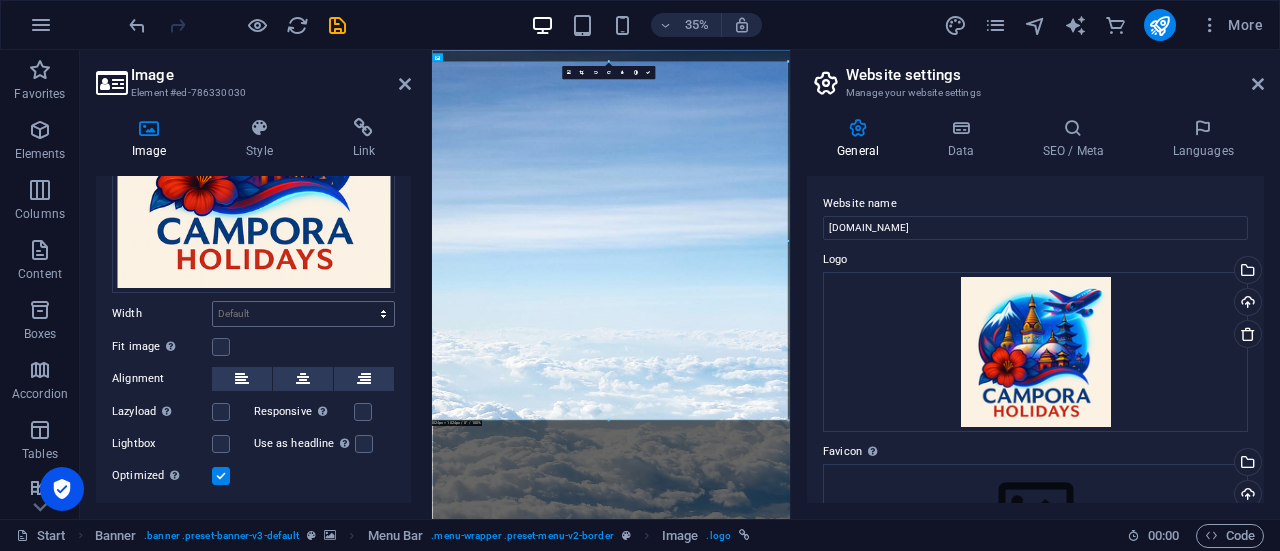 scroll, scrollTop: 266, scrollLeft: 0, axis: vertical 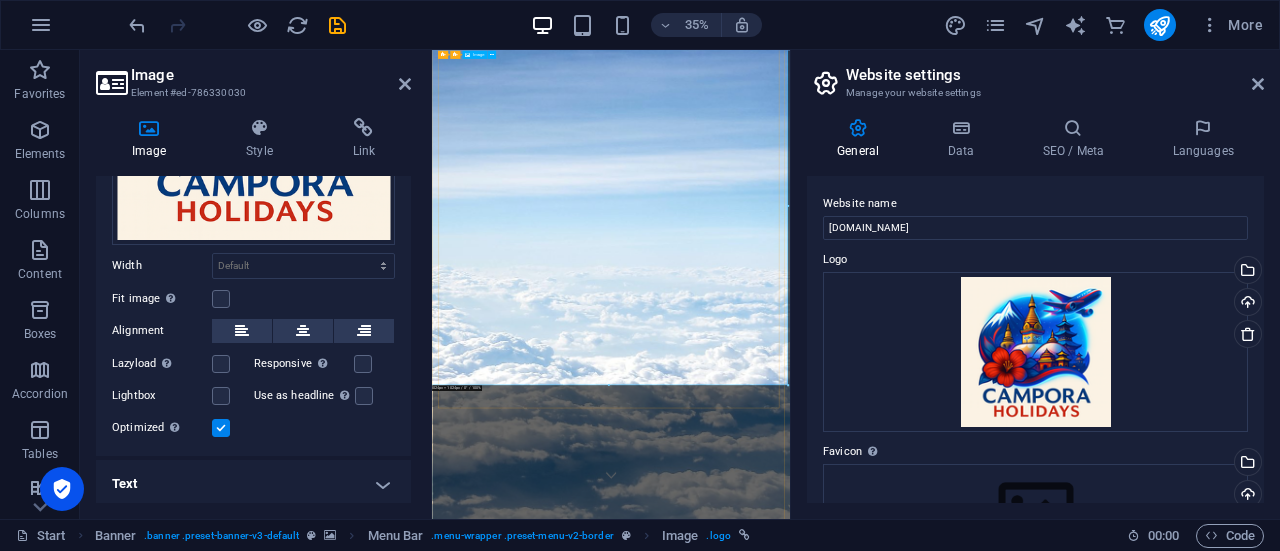 click at bounding box center [943, 2138] 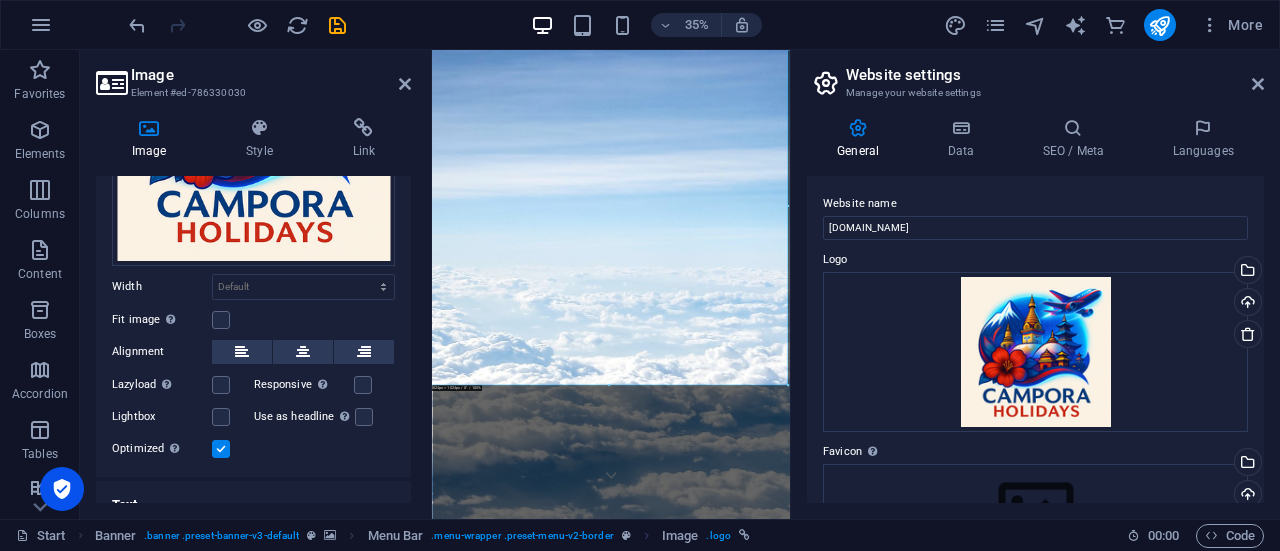 scroll, scrollTop: 0, scrollLeft: 0, axis: both 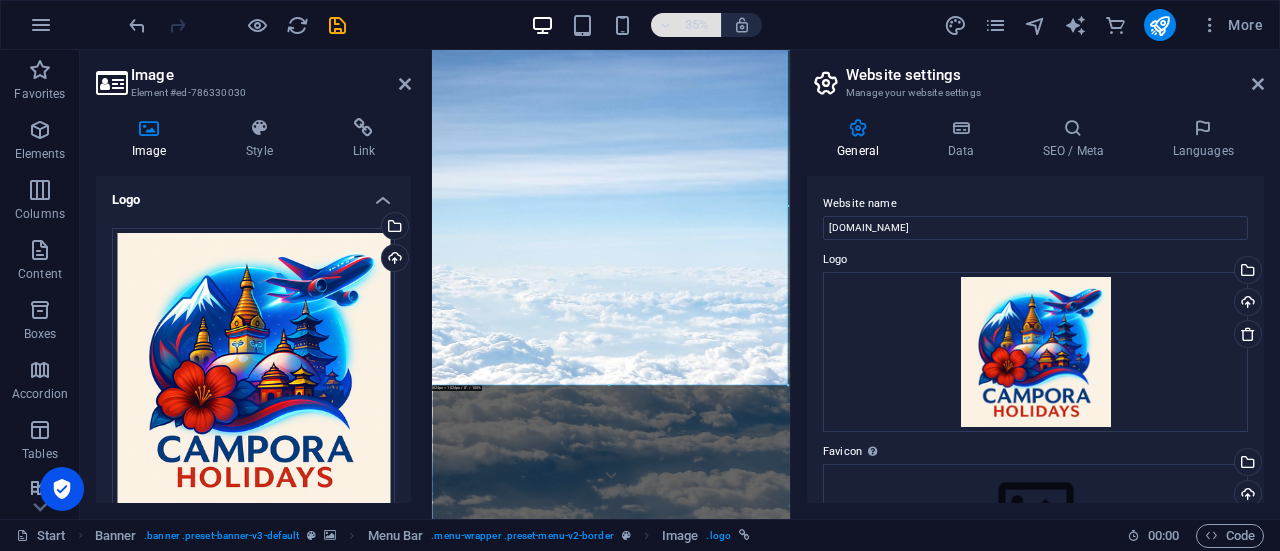 click at bounding box center [666, 25] 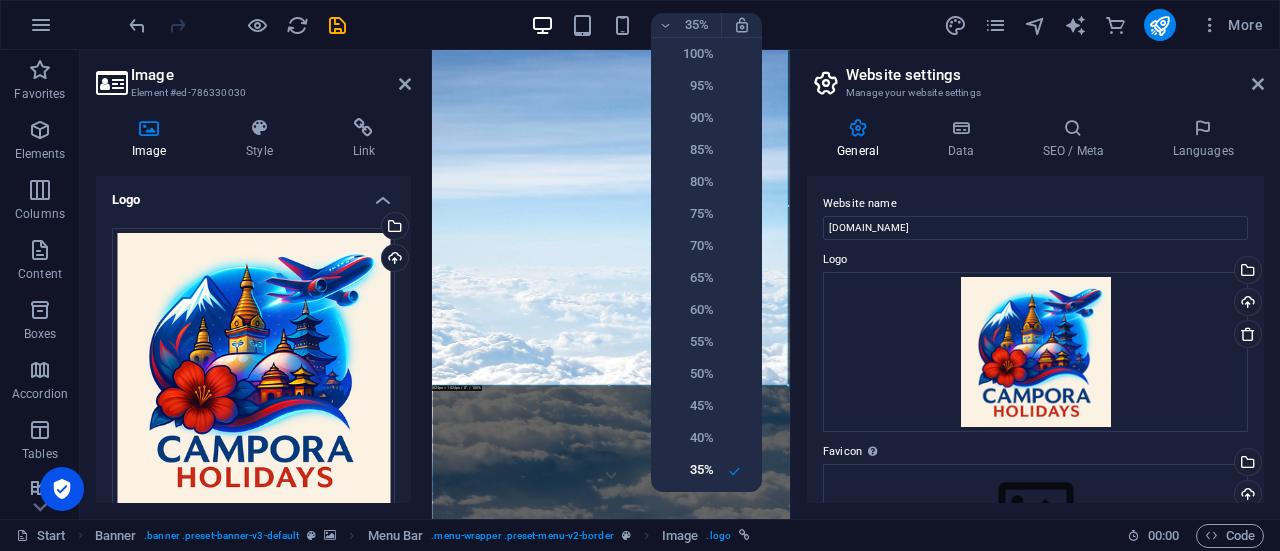 click at bounding box center [640, 275] 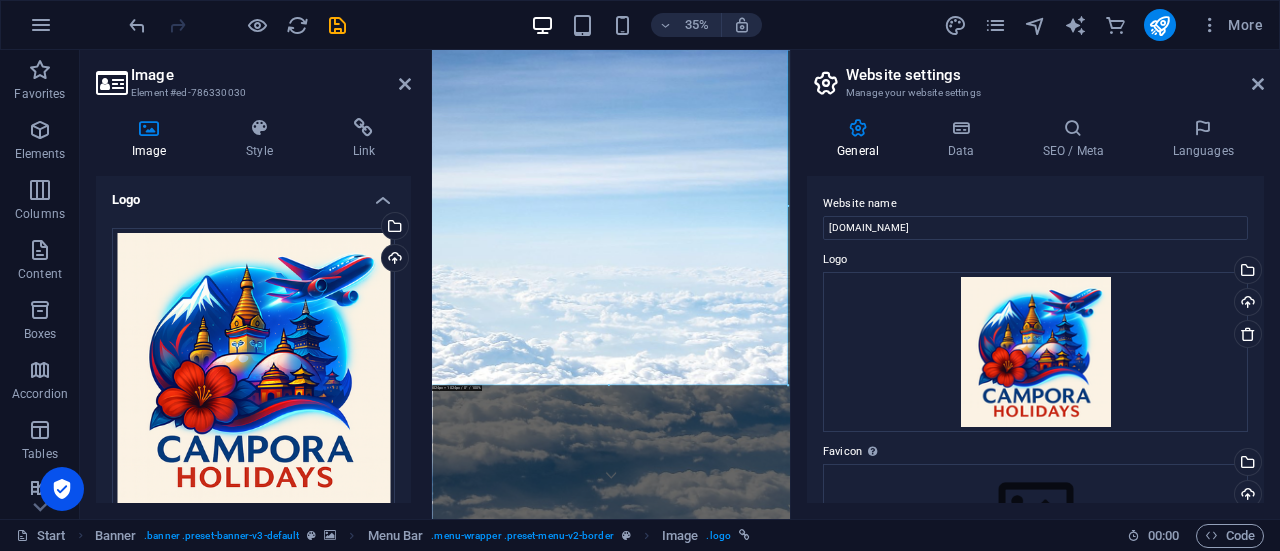 click on "Website settings" at bounding box center (1055, 75) 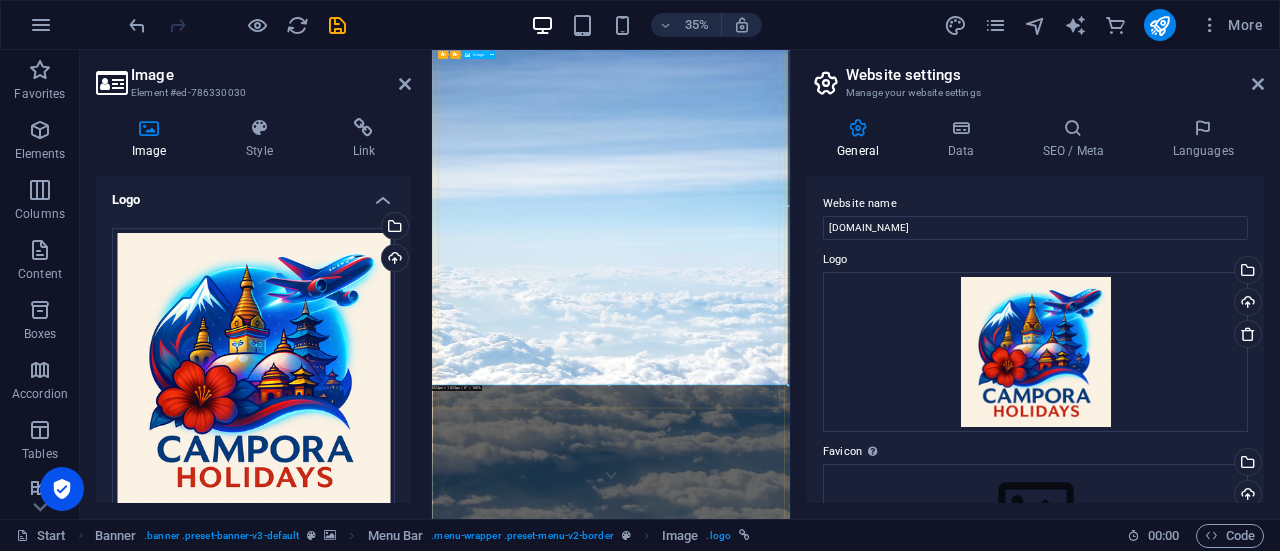 click at bounding box center (943, 2138) 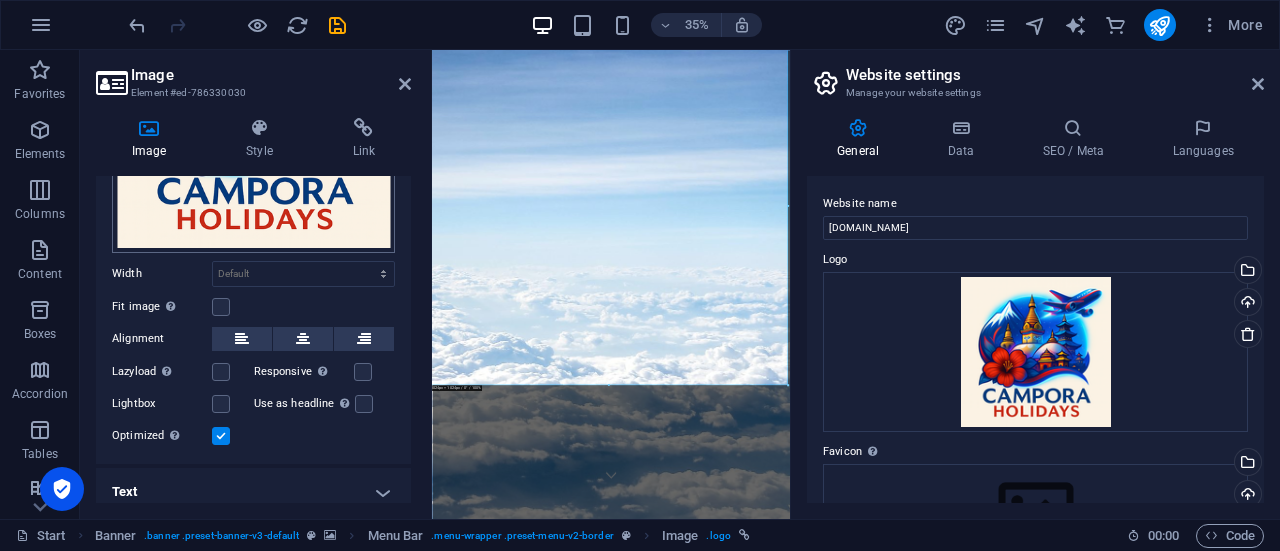 scroll, scrollTop: 266, scrollLeft: 0, axis: vertical 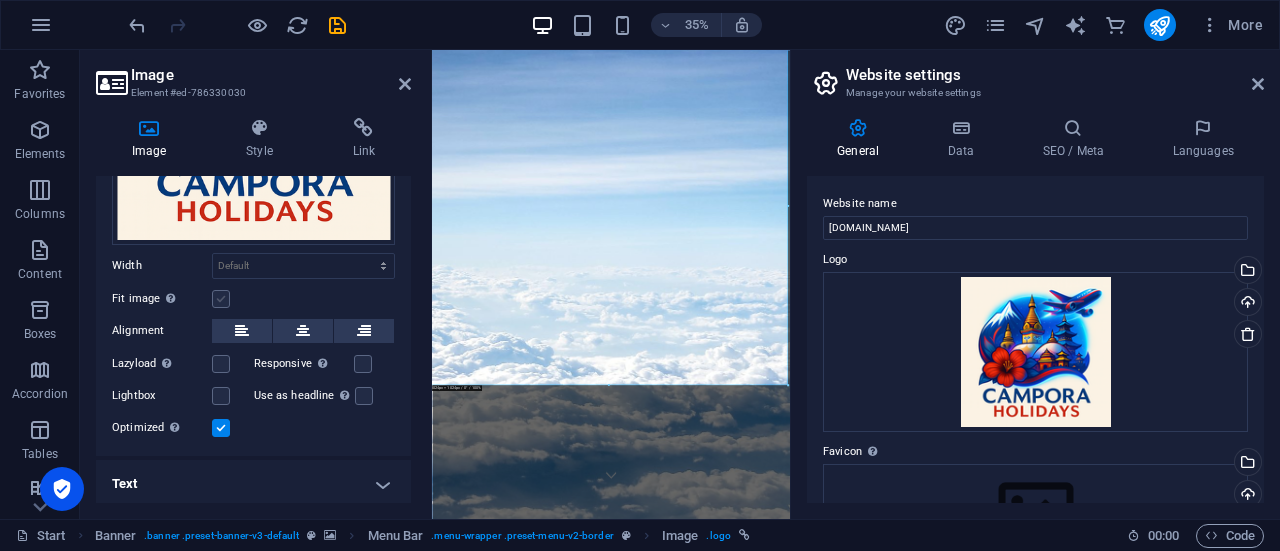 click at bounding box center (221, 299) 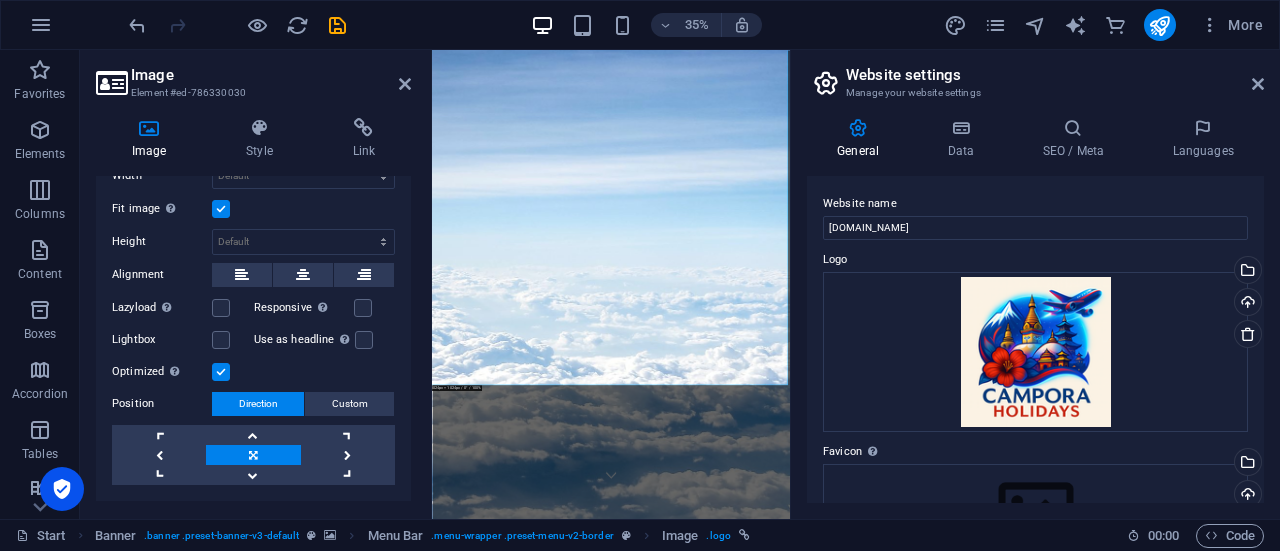 scroll, scrollTop: 400, scrollLeft: 0, axis: vertical 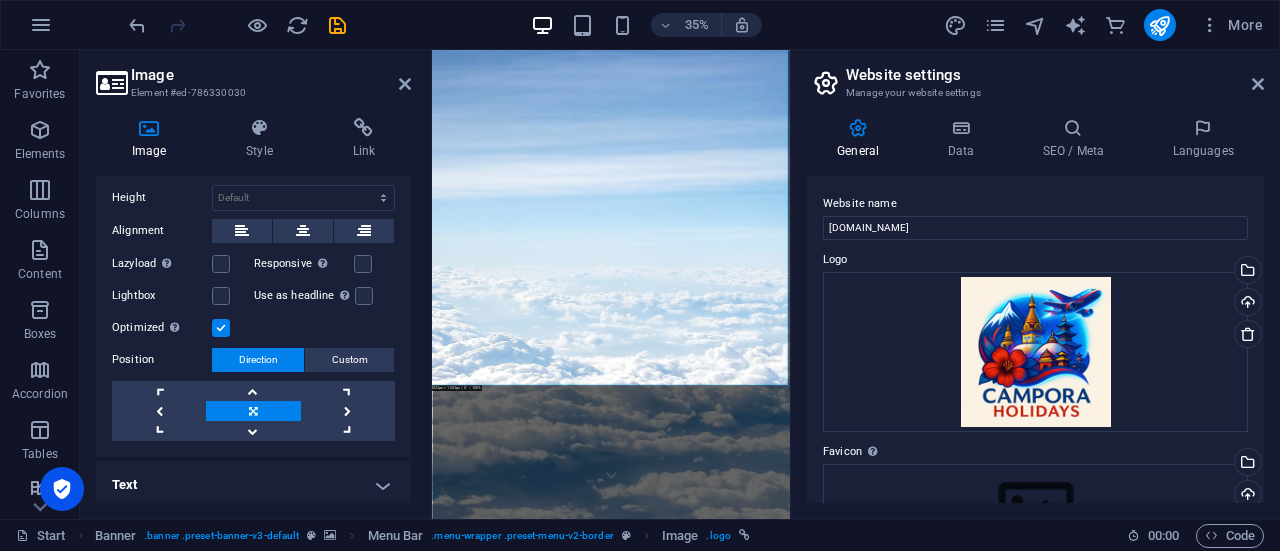 click on "Text" at bounding box center [253, 485] 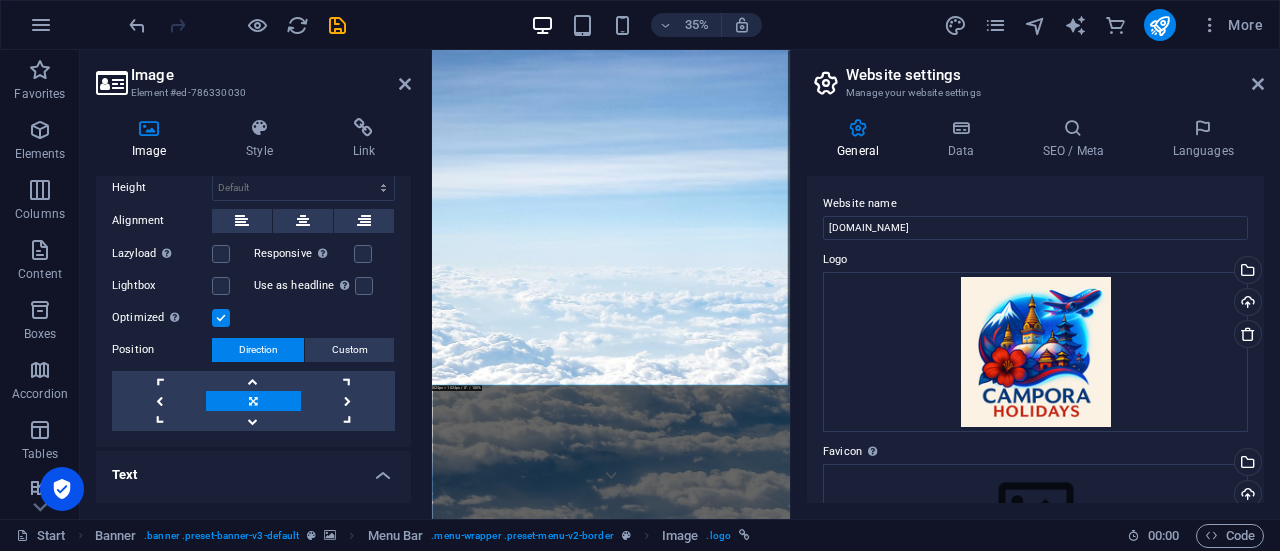 scroll, scrollTop: 387, scrollLeft: 0, axis: vertical 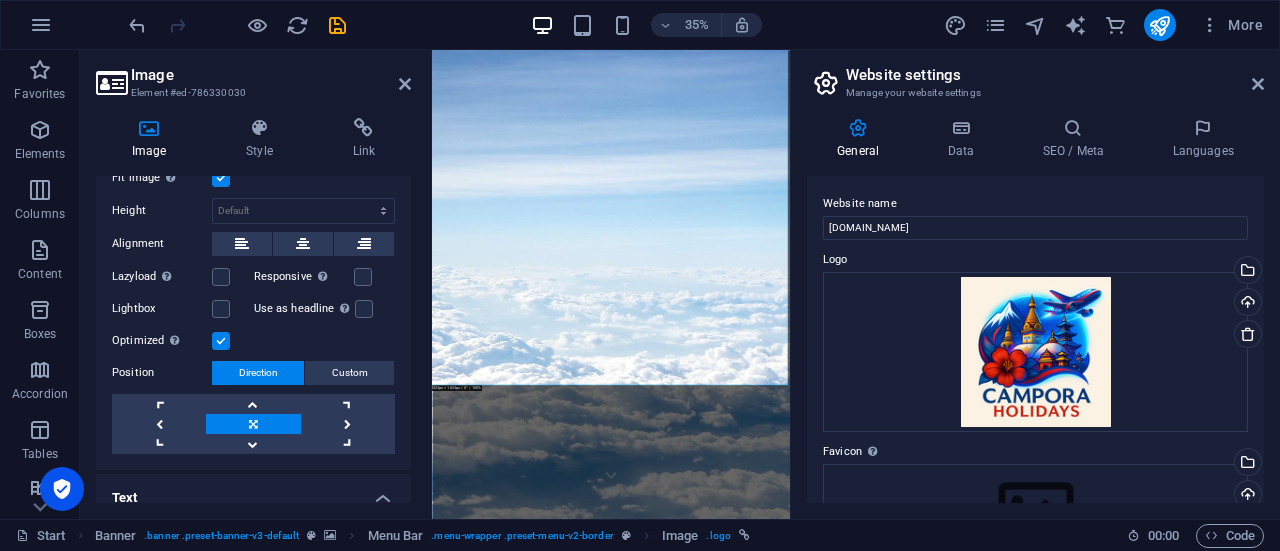 click on "Image" at bounding box center [271, 75] 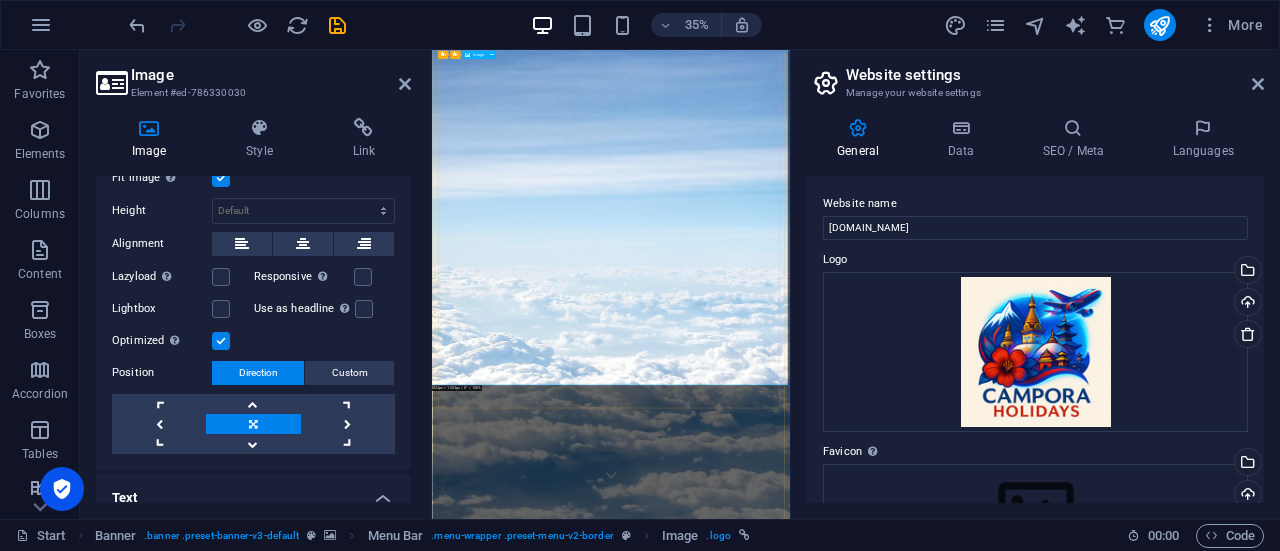 click at bounding box center [943, 2138] 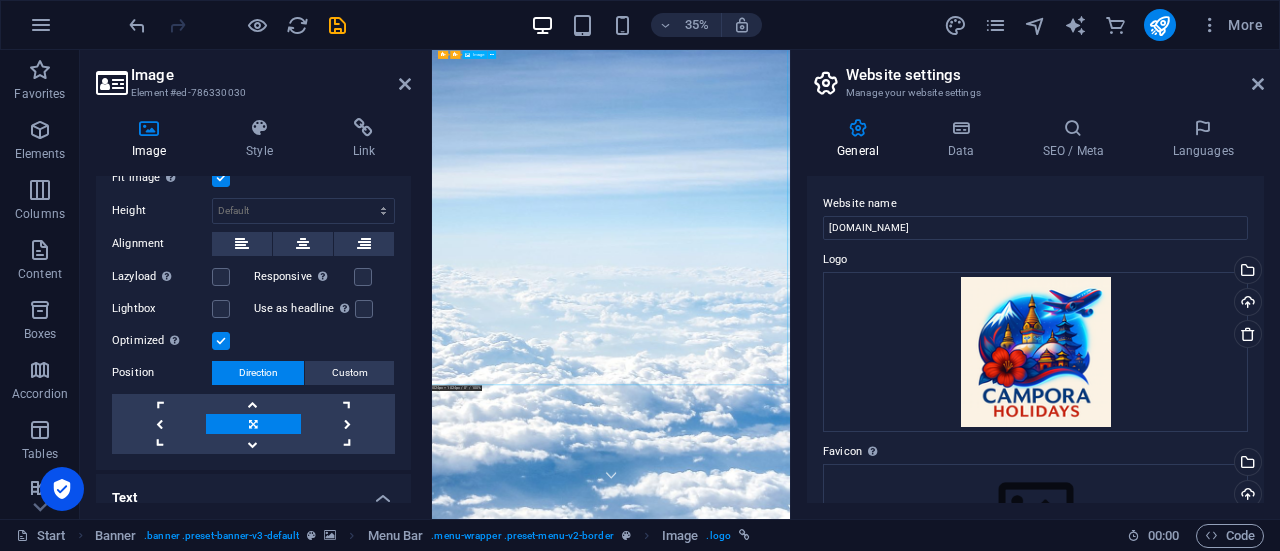 click at bounding box center (943, 2138) 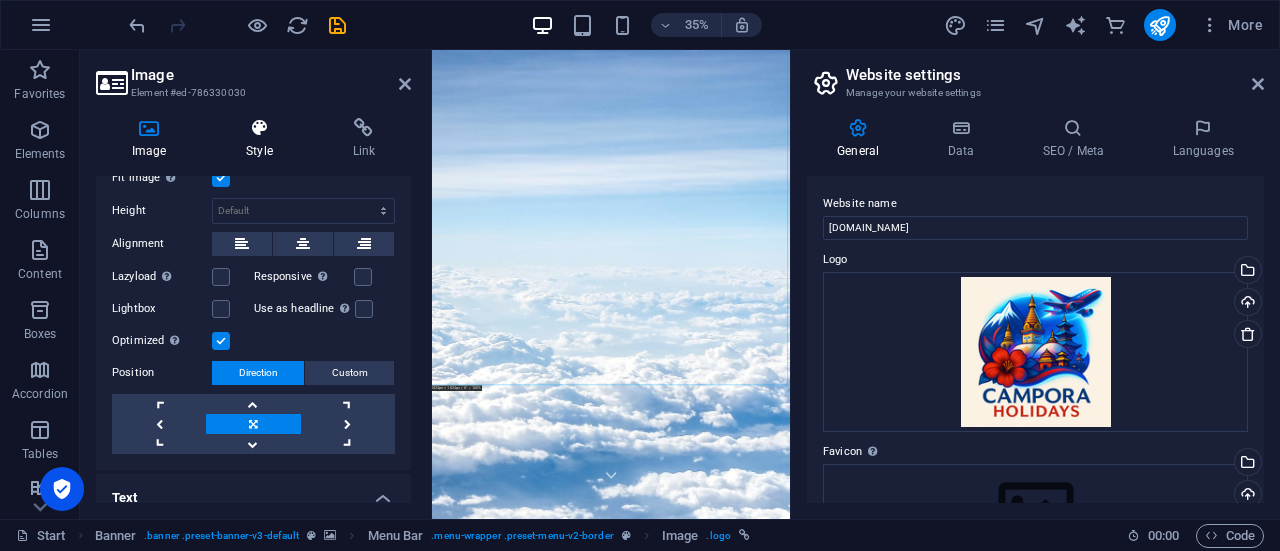 click on "Style" at bounding box center [263, 139] 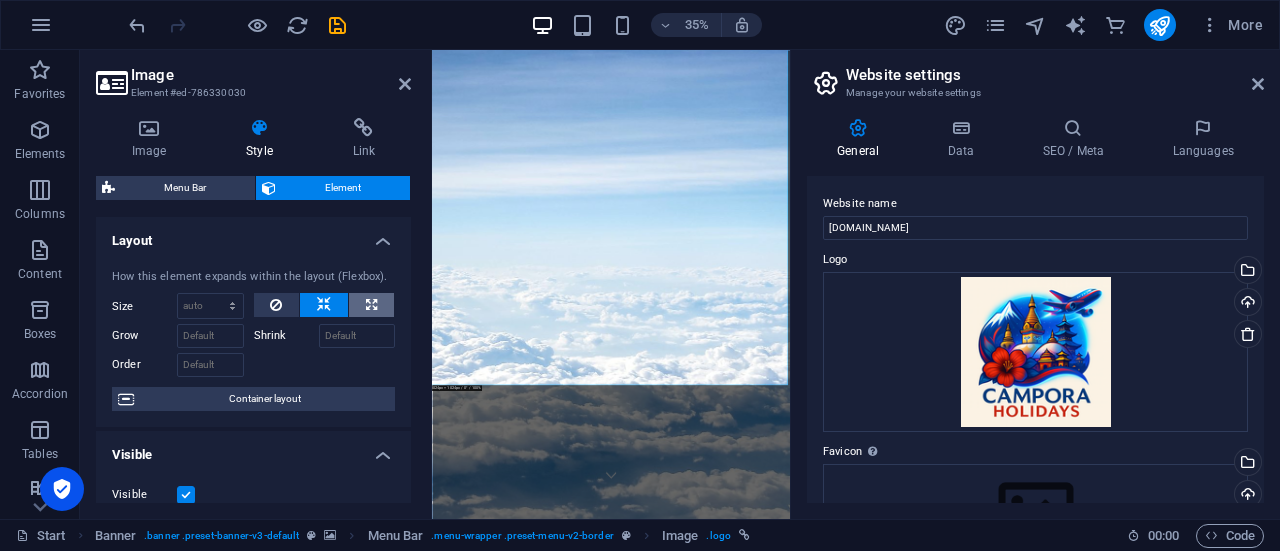 click at bounding box center [371, 305] 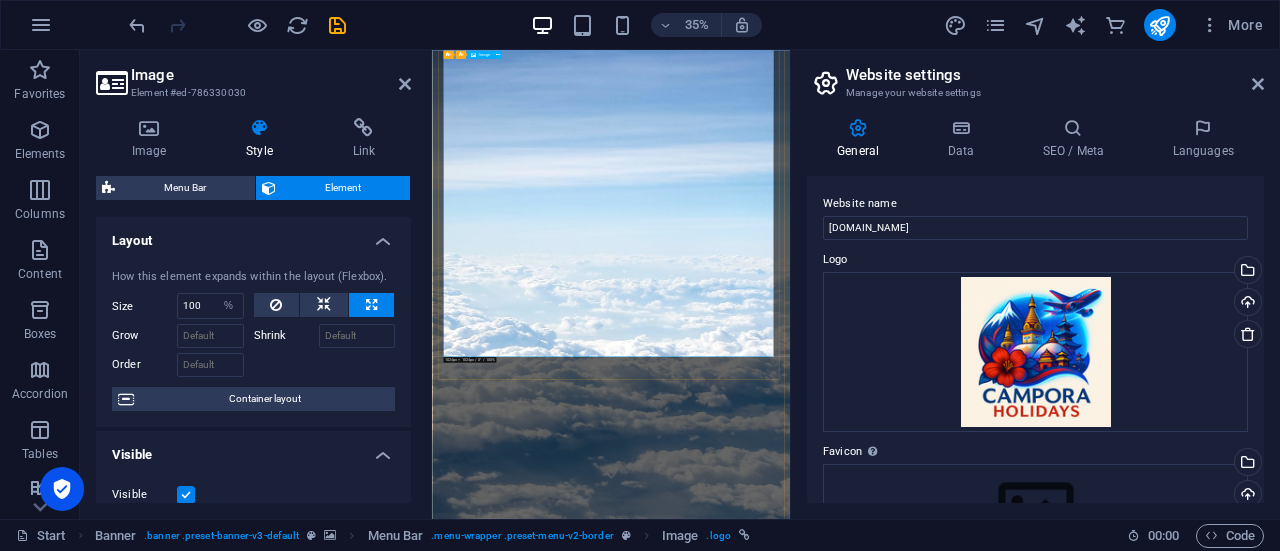 click at bounding box center [943, 2057] 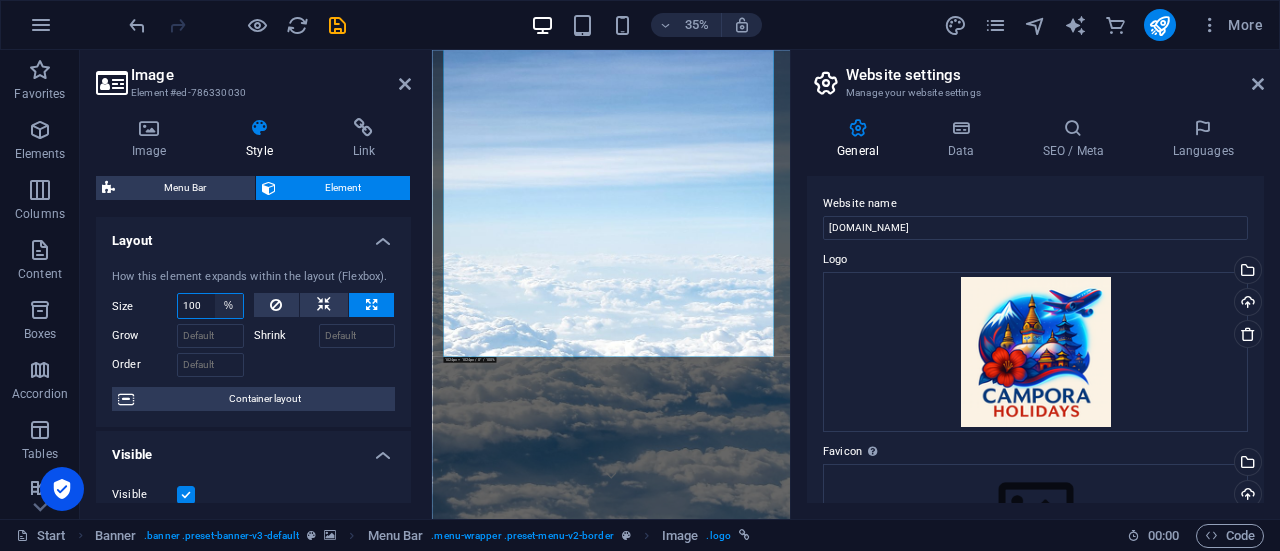 click on "Default auto px % 1/1 1/2 1/3 1/4 1/5 1/6 1/7 1/8 1/9 1/10" at bounding box center (229, 306) 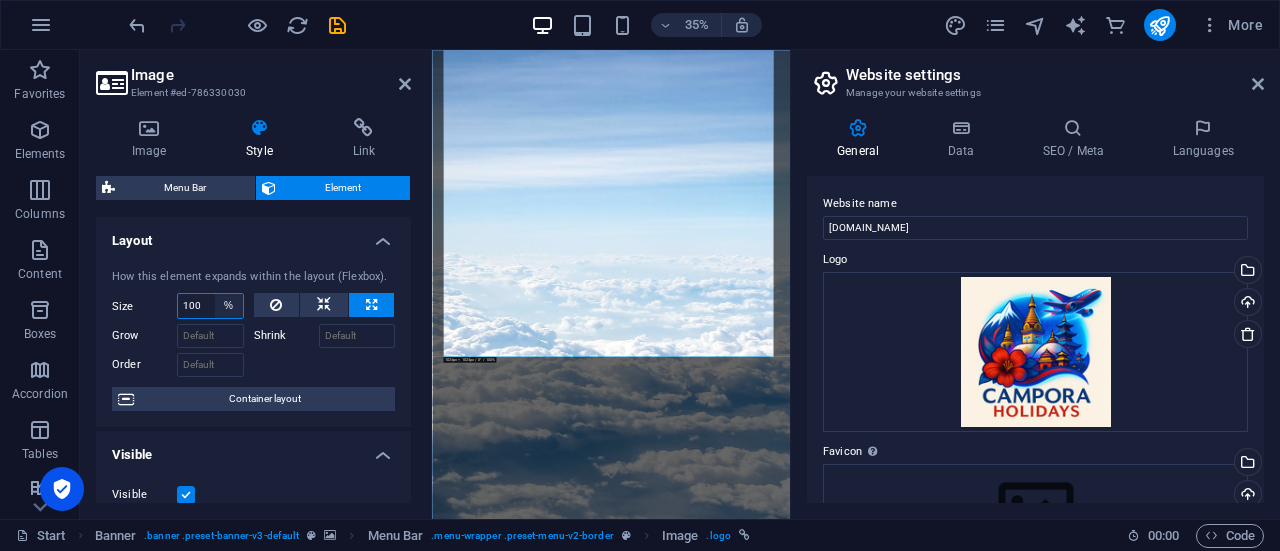 select on "auto" 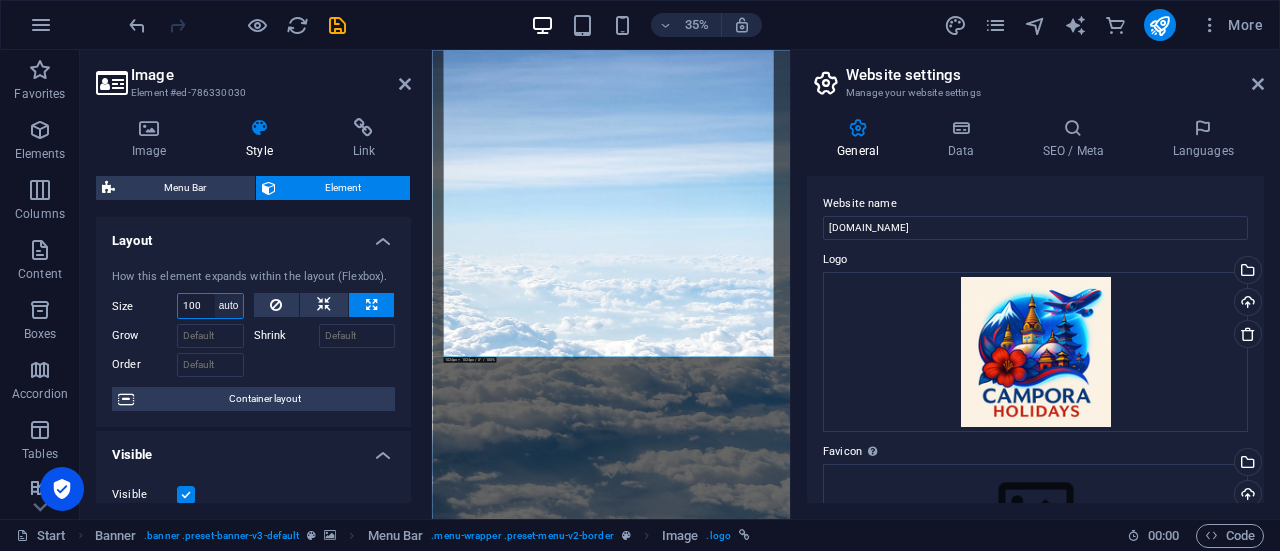 click on "Default auto px % 1/1 1/2 1/3 1/4 1/5 1/6 1/7 1/8 1/9 1/10" at bounding box center (229, 306) 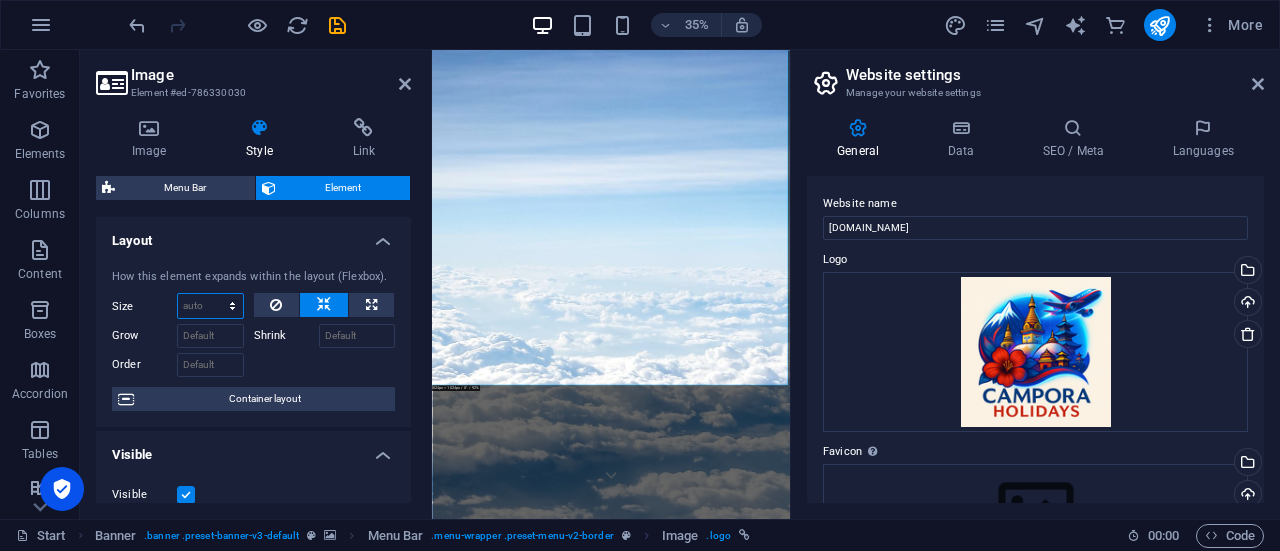 click on "Default auto px % 1/1 1/2 1/3 1/4 1/5 1/6 1/7 1/8 1/9 1/10" at bounding box center (210, 306) 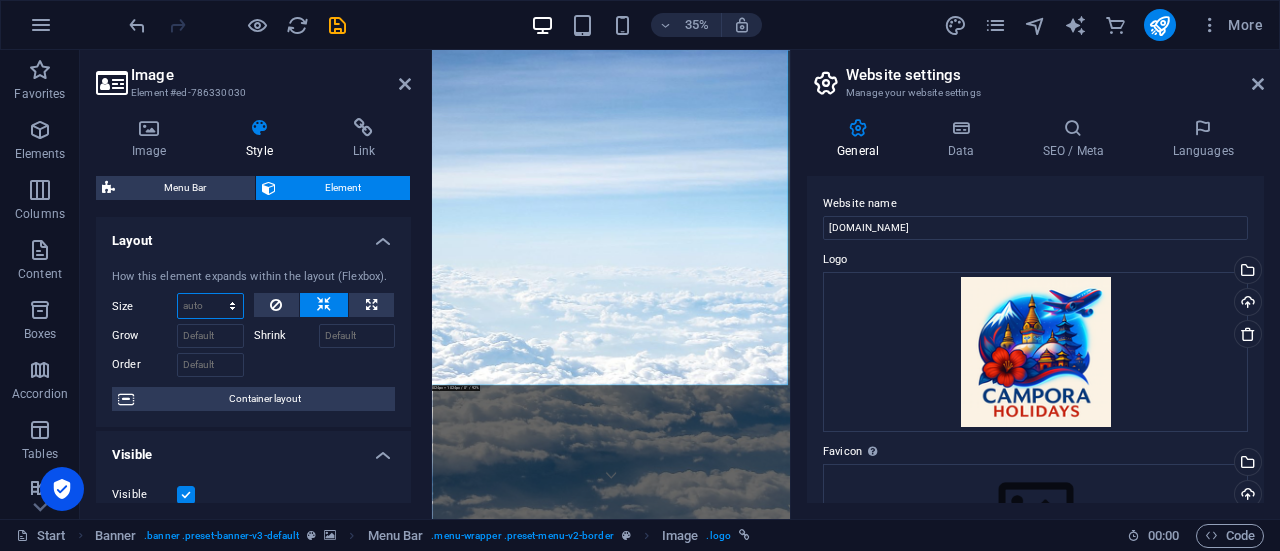 select on "1/10" 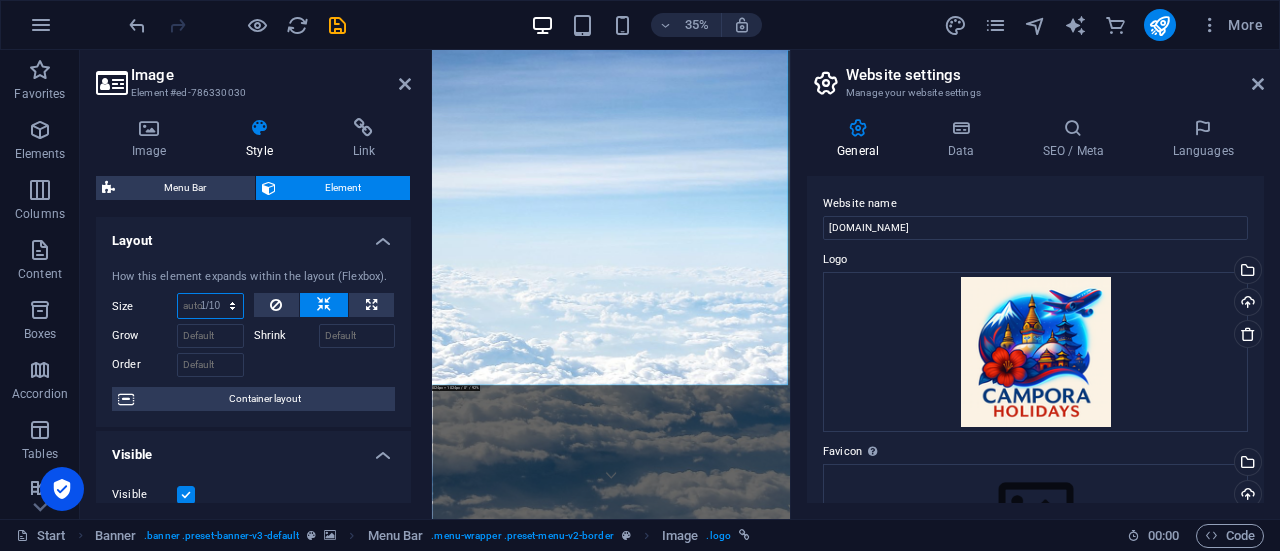 click on "Default auto px % 1/1 1/2 1/3 1/4 1/5 1/6 1/7 1/8 1/9 1/10" at bounding box center (210, 306) 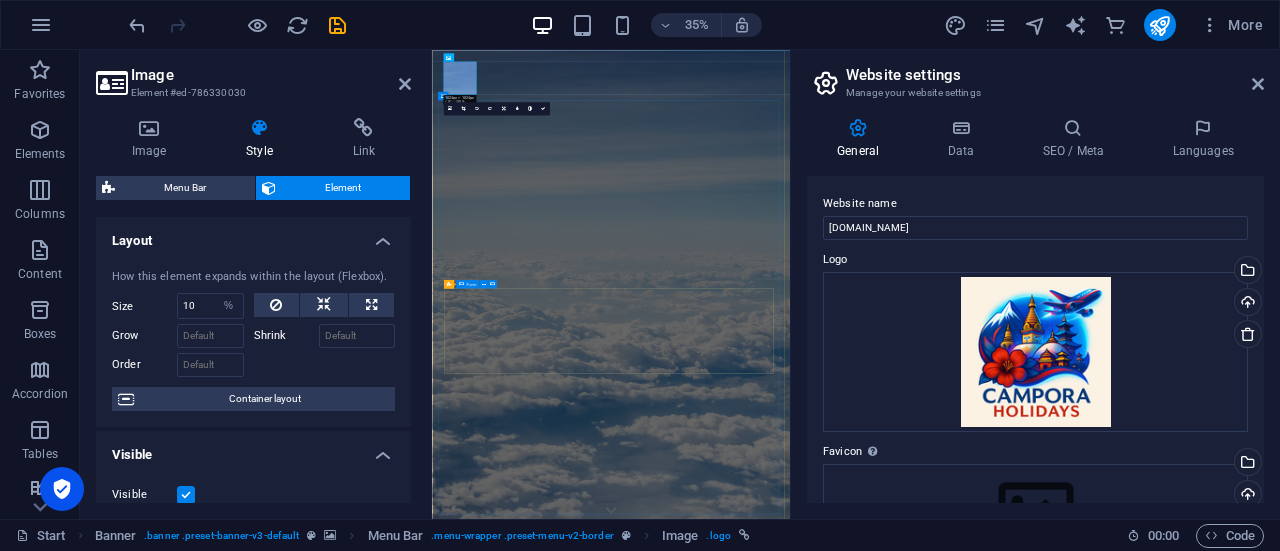 scroll, scrollTop: 0, scrollLeft: 0, axis: both 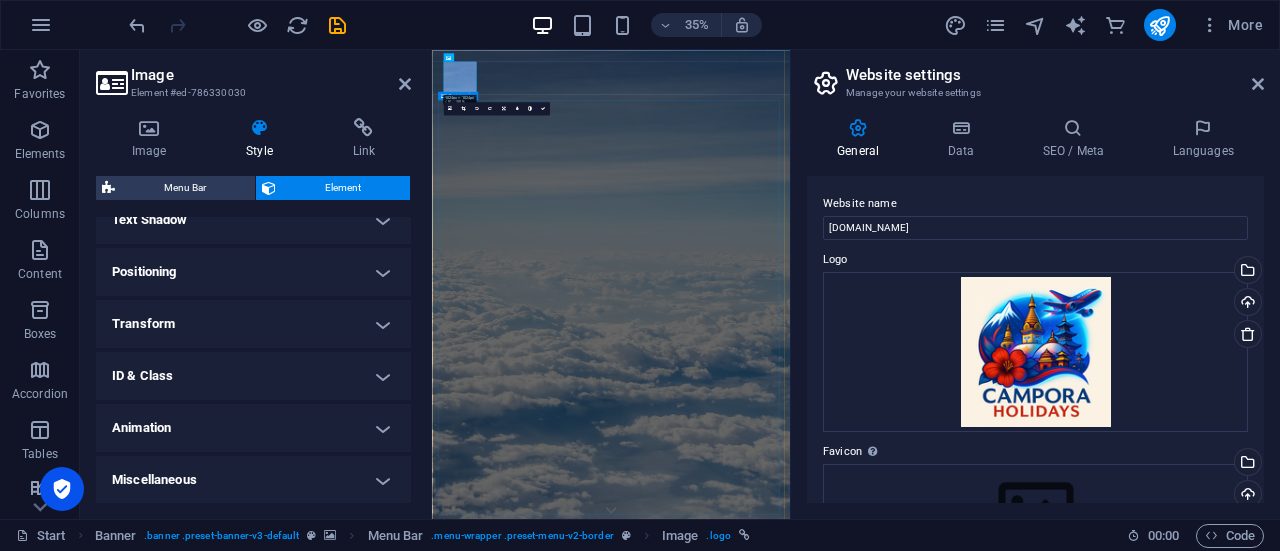 click on "No destination  is too far away
Destination
[GEOGRAPHIC_DATA]
[GEOGRAPHIC_DATA]
[GEOGRAPHIC_DATA]
Submit   I have read and understand the privacy policy. Nicht lesbar? Neu generieren" at bounding box center [943, 2767] 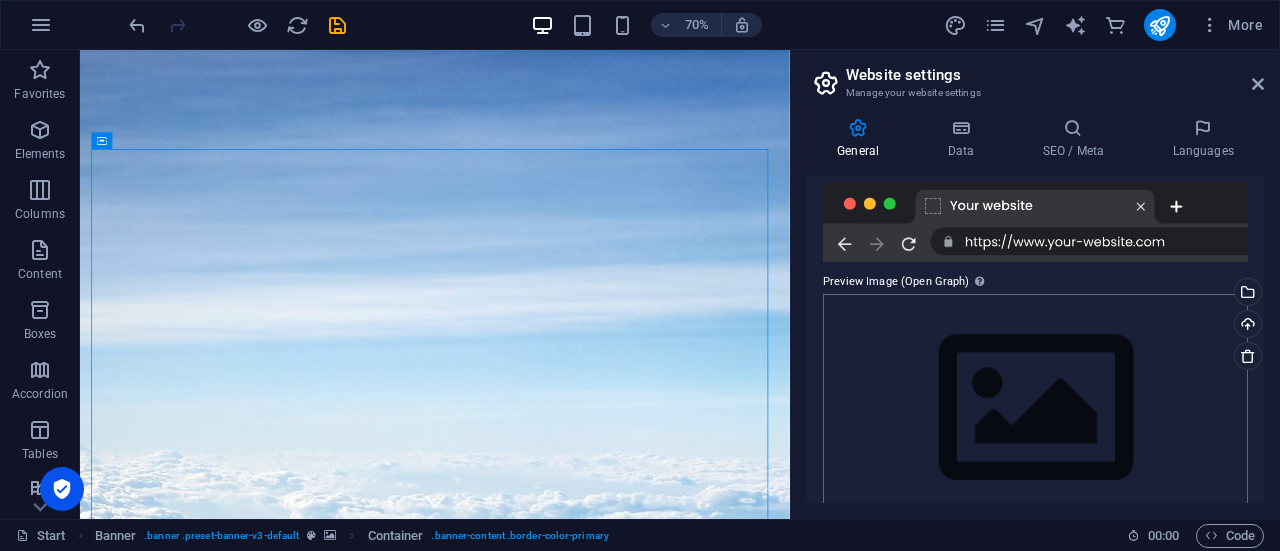 scroll, scrollTop: 420, scrollLeft: 0, axis: vertical 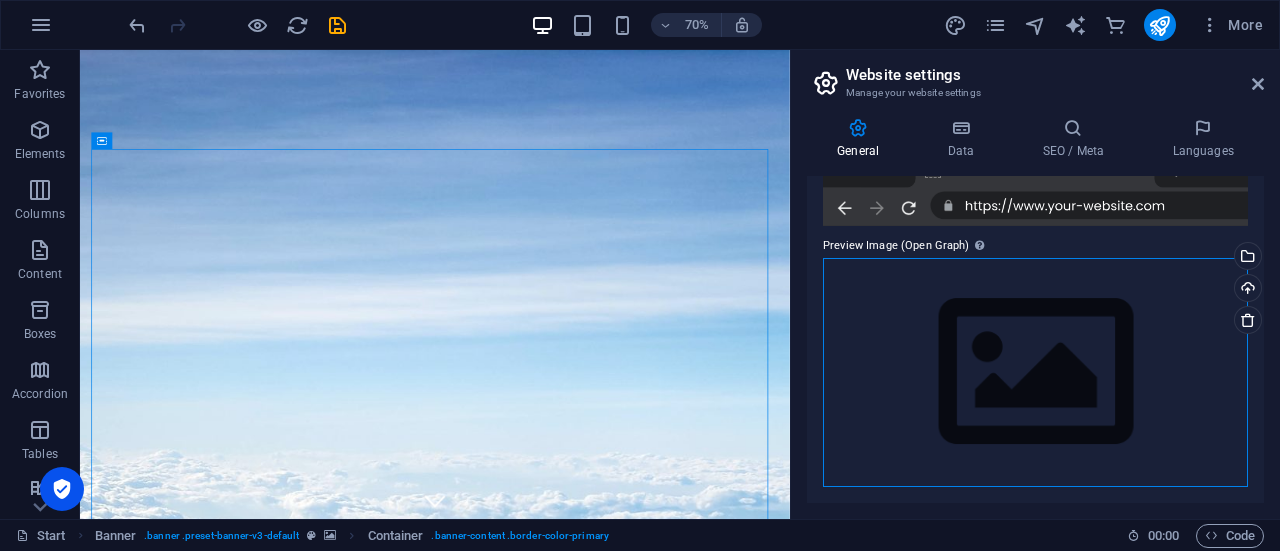 click on "Drag files here, click to choose files or select files from Files or our free stock photos & videos" at bounding box center (1035, 372) 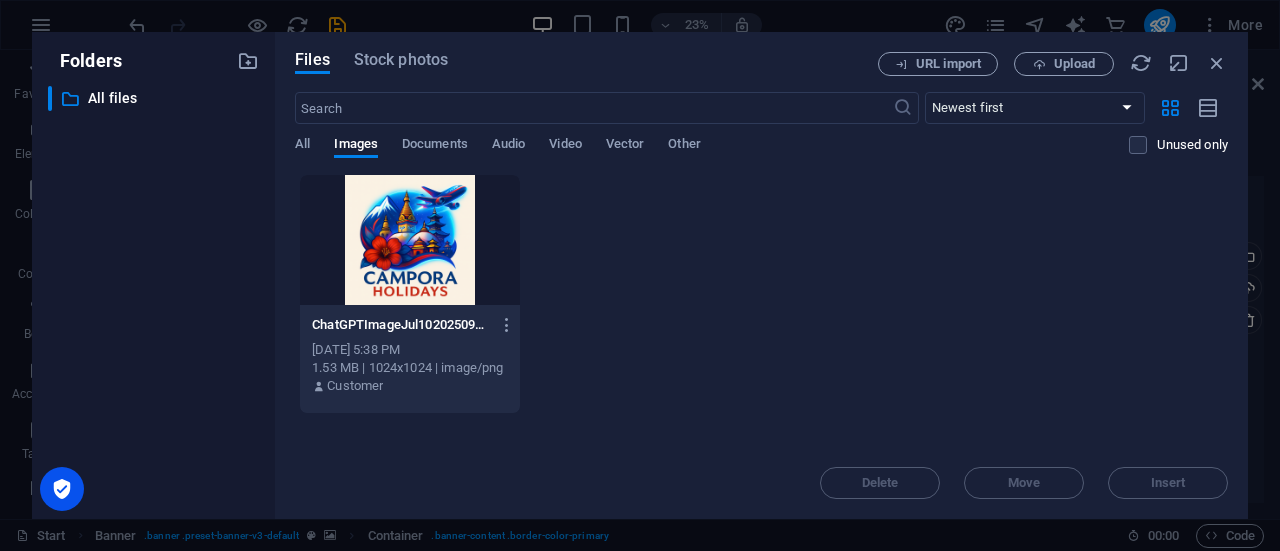 click at bounding box center [410, 240] 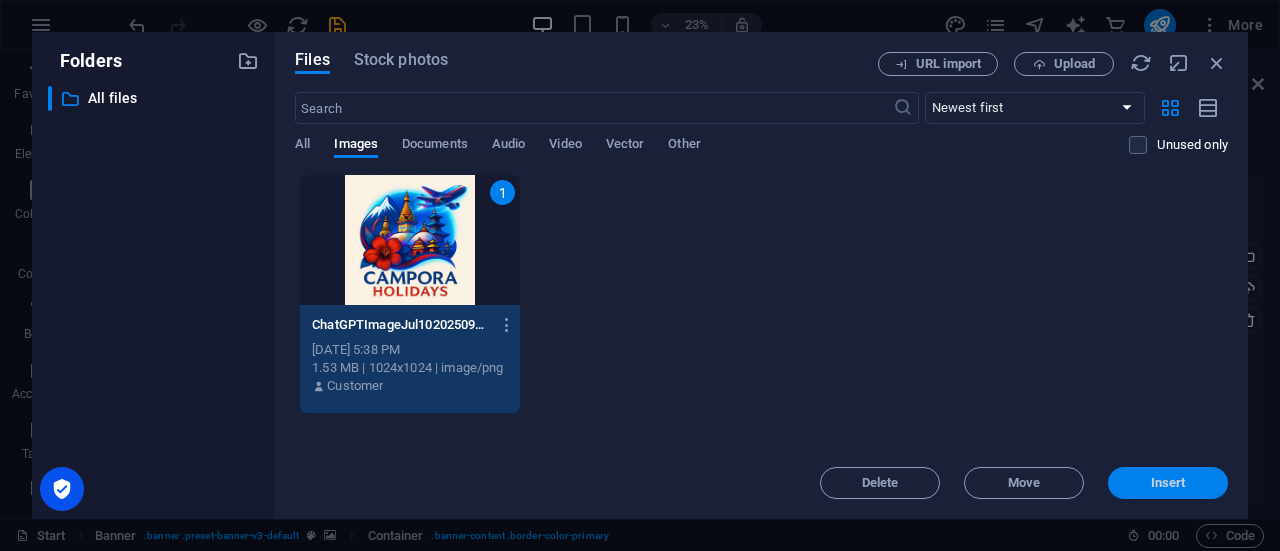 click on "Insert" at bounding box center (1168, 483) 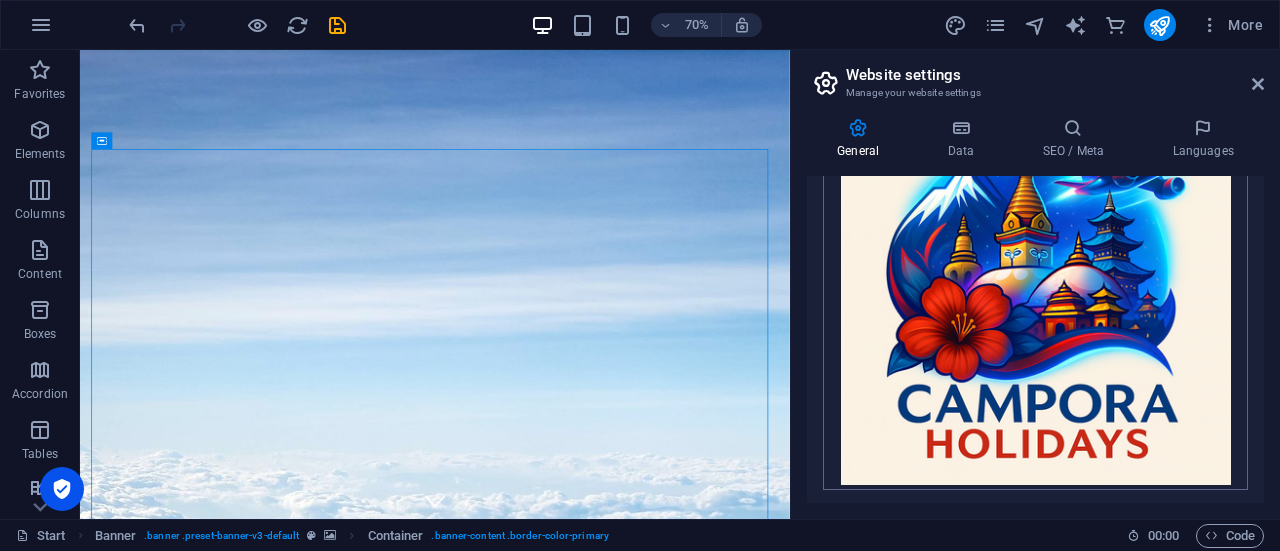 scroll, scrollTop: 590, scrollLeft: 0, axis: vertical 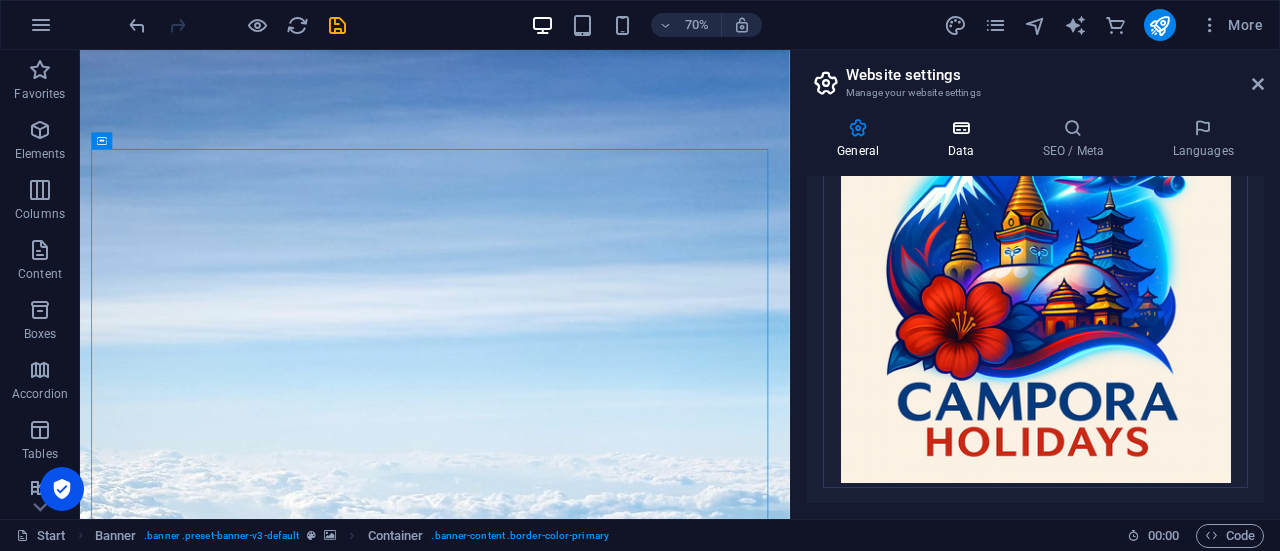 click on "Data" at bounding box center [964, 139] 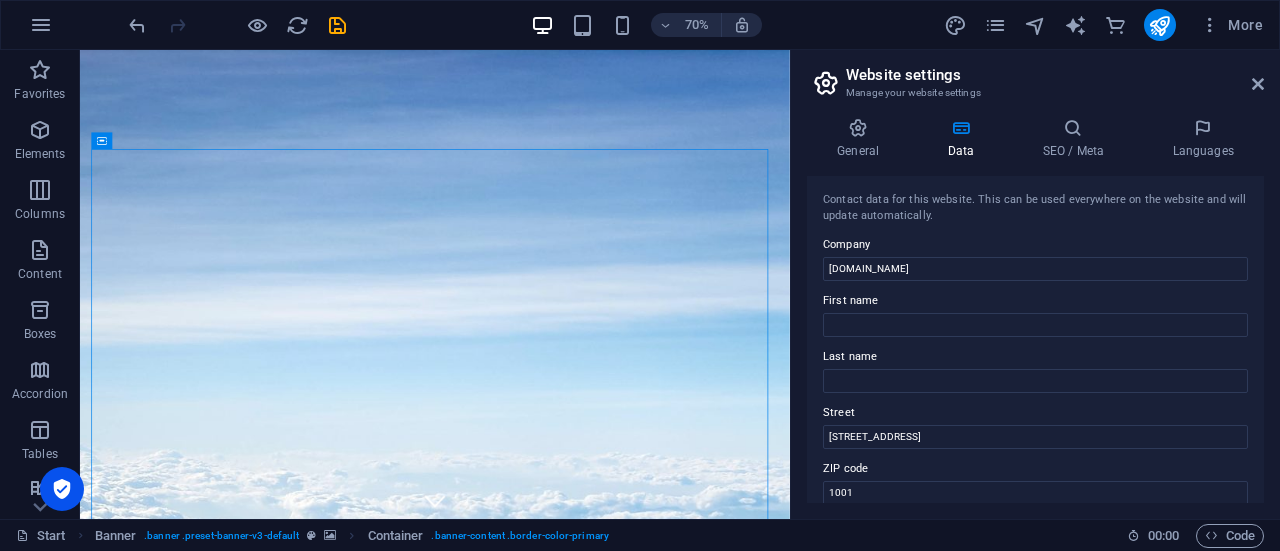 scroll, scrollTop: 400, scrollLeft: 0, axis: vertical 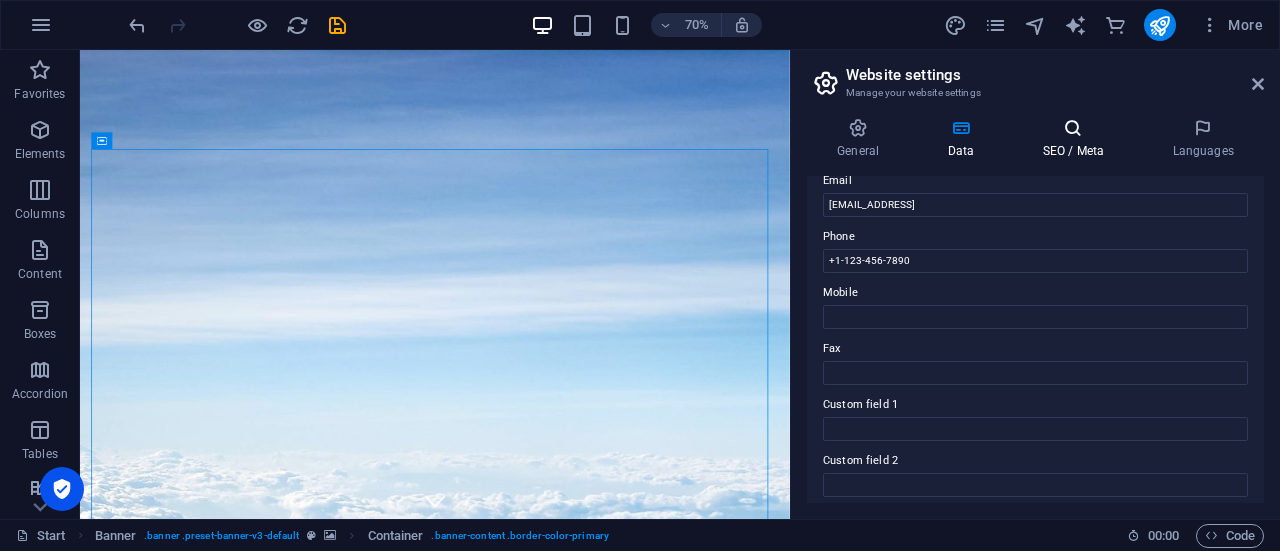 click on "SEO / Meta" at bounding box center (1077, 139) 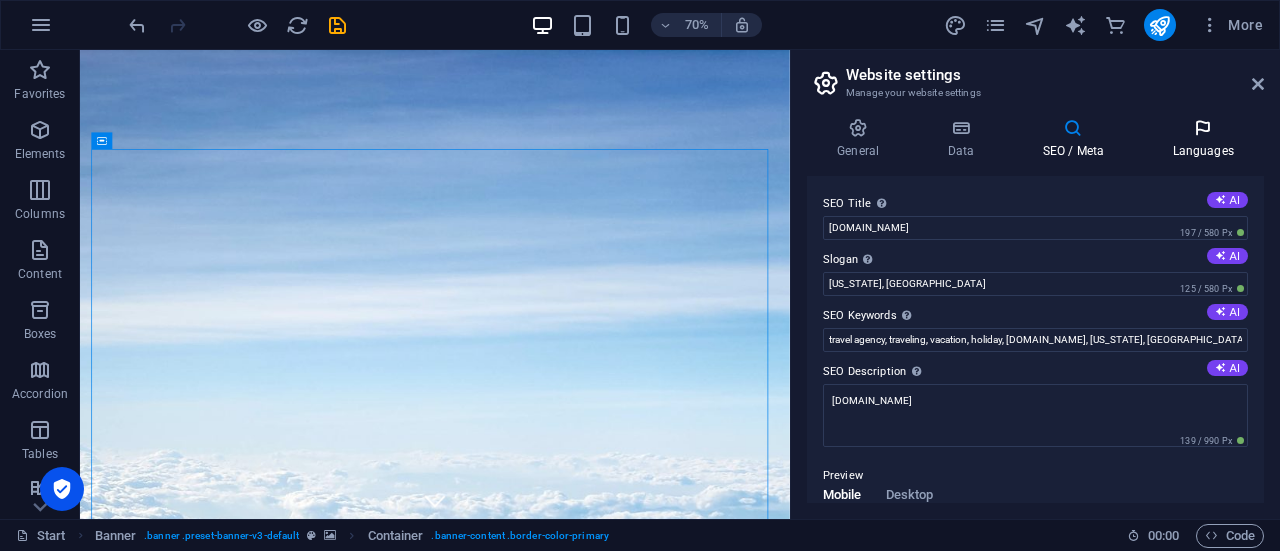 click on "Languages" at bounding box center [1203, 139] 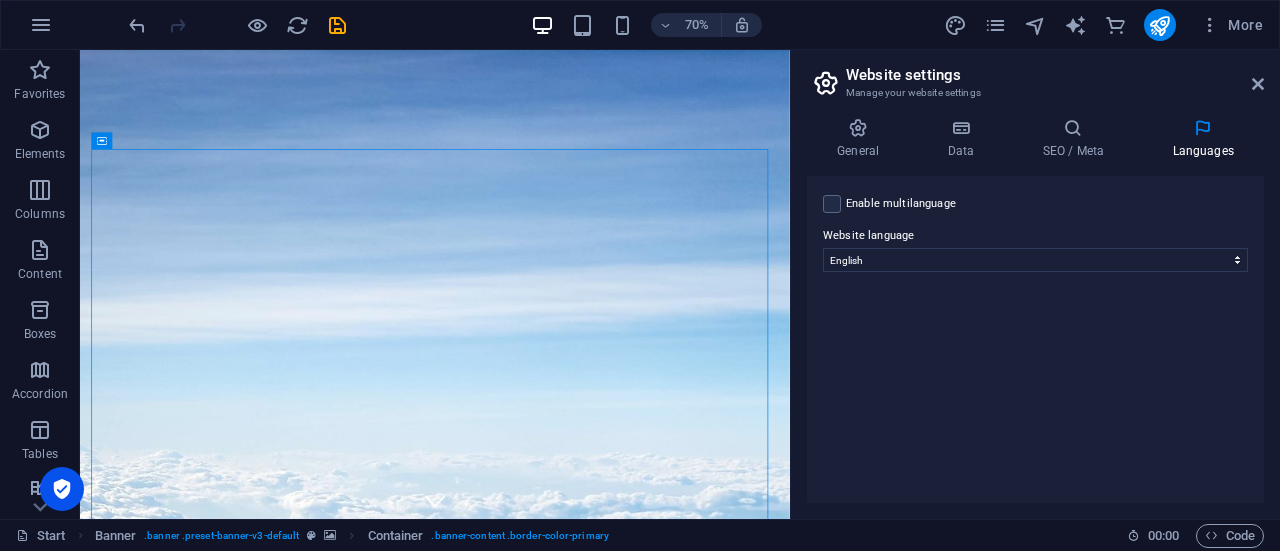click on "Enable multilanguage To disable multilanguage delete all languages until only one language remains." at bounding box center (901, 204) 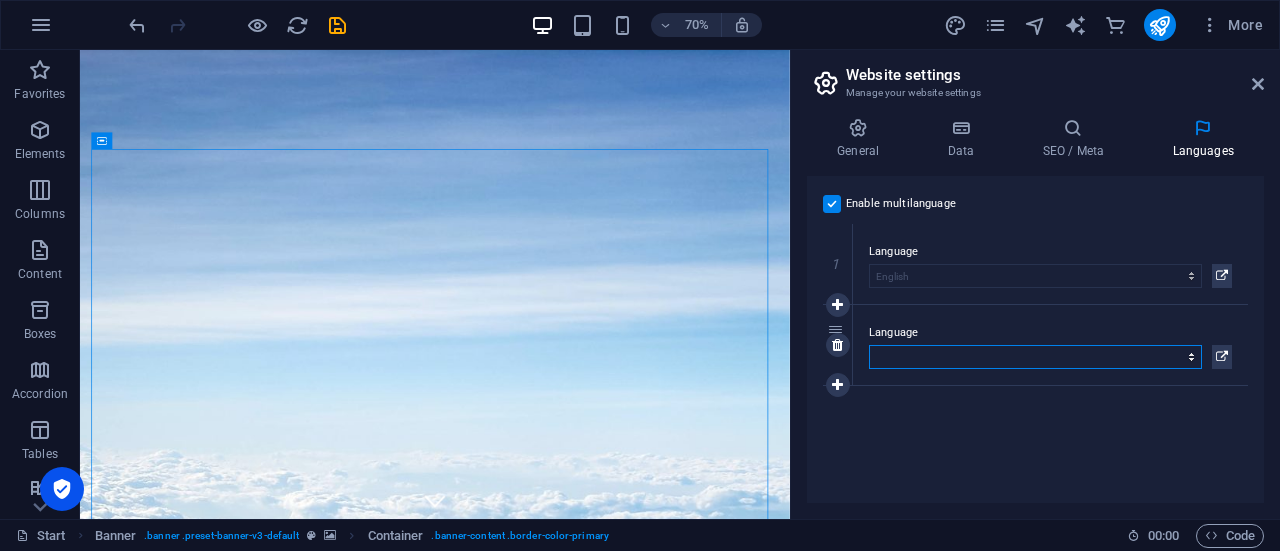 click on "Abkhazian Afar Afrikaans Akan Albanian Amharic Arabic Aragonese Armenian Assamese Avaric Avestan Aymara Azerbaijani Bambara Bashkir Basque Belarusian Bengali Bihari languages Bislama Bokmål Bosnian Breton Bulgarian Burmese Catalan Central Khmer Chamorro Chechen Chinese Church Slavic Chuvash Cornish Corsican Cree Croatian Czech Danish Dutch Dzongkha English Esperanto Estonian Ewe Faroese Farsi (Persian) Fijian Finnish French Fulah Gaelic Galician Ganda Georgian German Greek Greenlandic Guaraní Gujarati Haitian Creole Hausa Hebrew Herero Hindi Hiri Motu Hungarian Icelandic Ido Igbo Indonesian Interlingua Interlingue Inuktitut Inupiaq Irish Italian Japanese Javanese Kannada Kanuri Kashmiri Kazakh Kikuyu Kinyarwanda Komi Kongo Korean Kurdish Kwanyama Kyrgyz Lao Latin Latvian Limburgish Lingala Lithuanian Luba-Katanga Luxembourgish Macedonian Malagasy Malay Malayalam Maldivian Maltese Manx Maori Marathi Marshallese Mongolian [GEOGRAPHIC_DATA] Navajo [GEOGRAPHIC_DATA] Nepali North Ndebele Northern Sami Norwegian Norwegian Nynorsk Nuosu" at bounding box center (1035, 357) 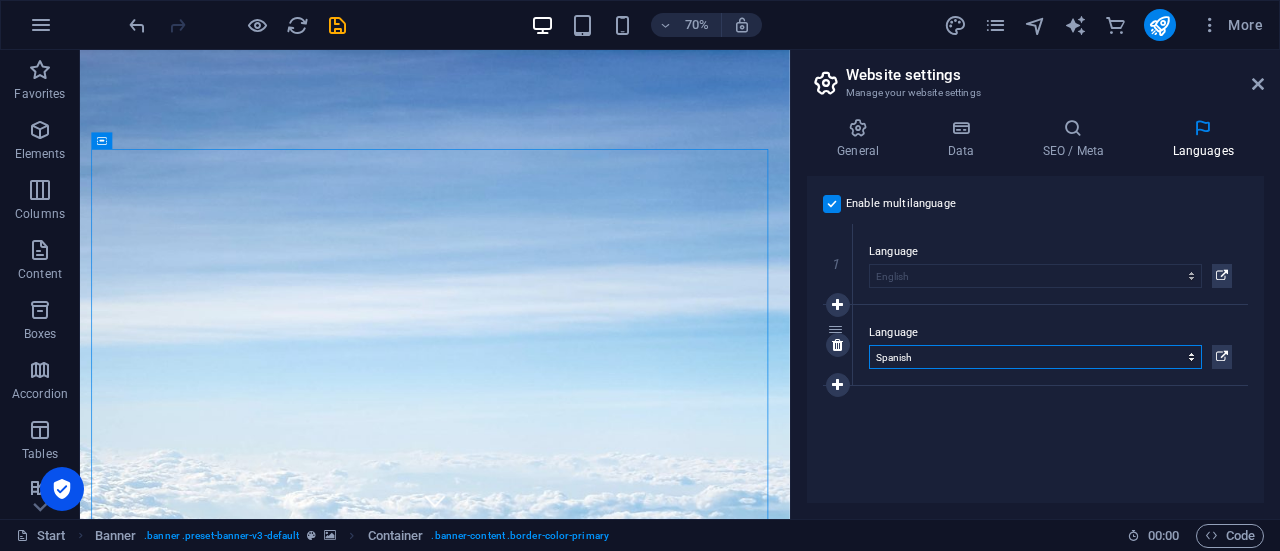click on "Abkhazian Afar Afrikaans Akan Albanian Amharic Arabic Aragonese Armenian Assamese Avaric Avestan Aymara Azerbaijani Bambara Bashkir Basque Belarusian Bengali Bihari languages Bislama Bokmål Bosnian Breton Bulgarian Burmese Catalan Central Khmer Chamorro Chechen Chinese Church Slavic Chuvash Cornish Corsican Cree Croatian Czech Danish Dutch Dzongkha English Esperanto Estonian Ewe Faroese Farsi (Persian) Fijian Finnish French Fulah Gaelic Galician Ganda Georgian German Greek Greenlandic Guaraní Gujarati Haitian Creole Hausa Hebrew Herero Hindi Hiri Motu Hungarian Icelandic Ido Igbo Indonesian Interlingua Interlingue Inuktitut Inupiaq Irish Italian Japanese Javanese Kannada Kanuri Kashmiri Kazakh Kikuyu Kinyarwanda Komi Kongo Korean Kurdish Kwanyama Kyrgyz Lao Latin Latvian Limburgish Lingala Lithuanian Luba-Katanga Luxembourgish Macedonian Malagasy Malay Malayalam Maldivian Maltese Manx Maori Marathi Marshallese Mongolian [GEOGRAPHIC_DATA] Navajo [GEOGRAPHIC_DATA] Nepali North Ndebele Northern Sami Norwegian Norwegian Nynorsk Nuosu" at bounding box center [1035, 357] 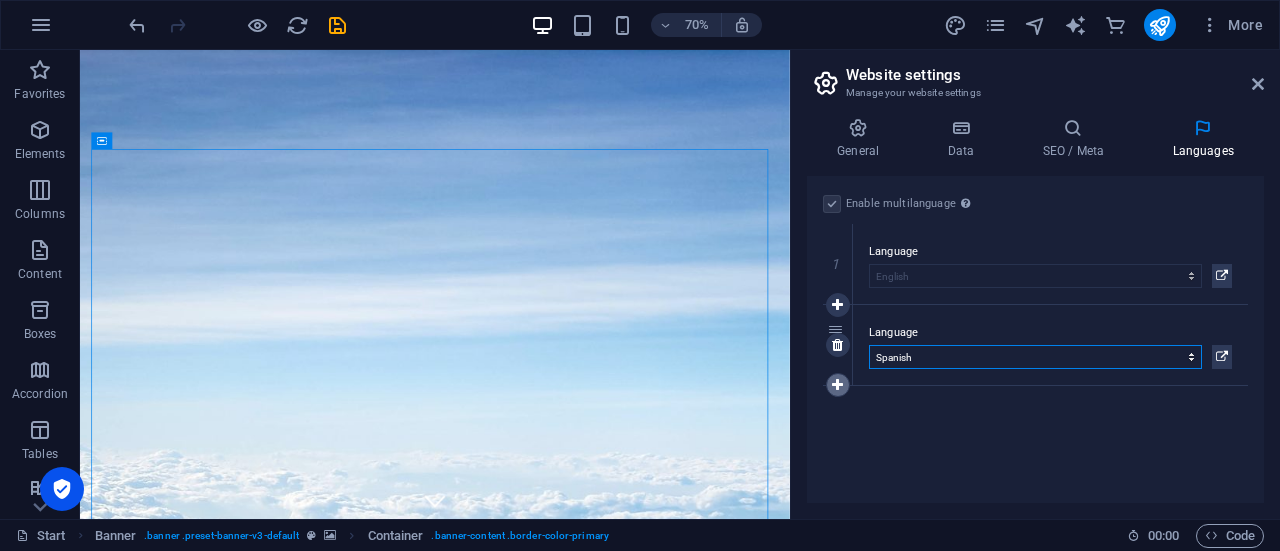 click at bounding box center [837, 385] 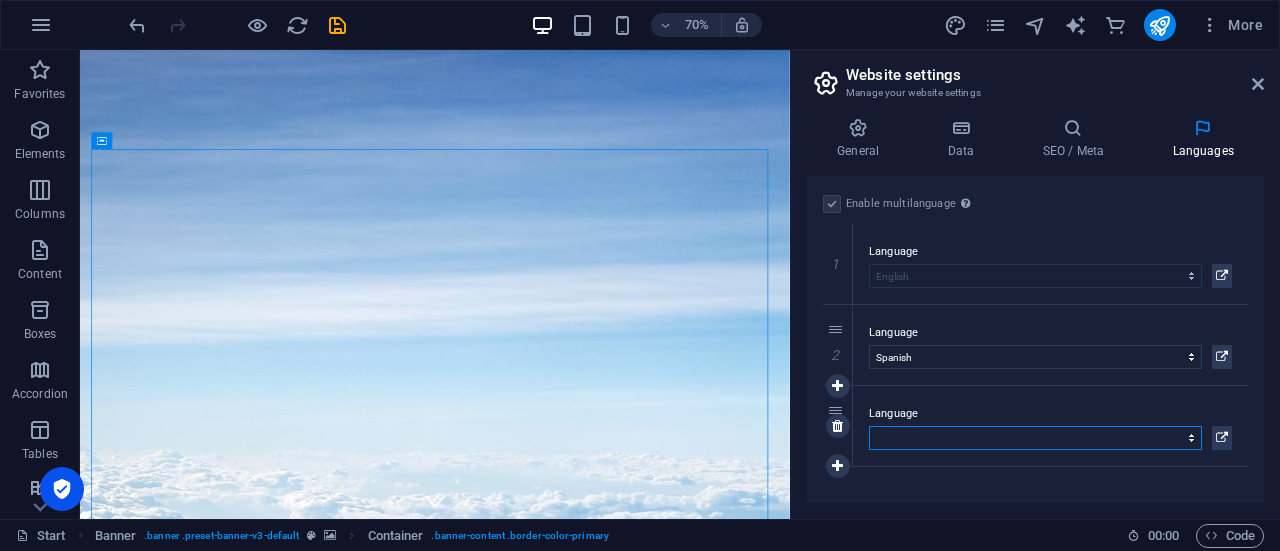 click on "Abkhazian Afar Afrikaans Akan Albanian Amharic Arabic Aragonese Armenian Assamese Avaric Avestan Aymara Azerbaijani Bambara Bashkir Basque Belarusian Bengali Bihari languages Bislama Bokmål Bosnian Breton Bulgarian Burmese Catalan Central Khmer Chamorro Chechen Chinese Church Slavic Chuvash Cornish Corsican Cree Croatian Czech Danish Dutch Dzongkha English Esperanto Estonian Ewe Faroese Farsi (Persian) Fijian Finnish French Fulah Gaelic Galician Ganda Georgian German Greek Greenlandic Guaraní Gujarati Haitian Creole Hausa Hebrew Herero Hindi Hiri Motu Hungarian Icelandic Ido Igbo Indonesian Interlingua Interlingue Inuktitut Inupiaq Irish Italian Japanese Javanese Kannada Kanuri Kashmiri Kazakh Kikuyu Kinyarwanda Komi Kongo Korean Kurdish Kwanyama Kyrgyz Lao Latin Latvian Limburgish Lingala Lithuanian Luba-Katanga Luxembourgish Macedonian Malagasy Malay Malayalam Maldivian Maltese Manx Maori Marathi Marshallese Mongolian [GEOGRAPHIC_DATA] Navajo [GEOGRAPHIC_DATA] Nepali North Ndebele Northern Sami Norwegian Norwegian Nynorsk Nuosu" at bounding box center [1035, 438] 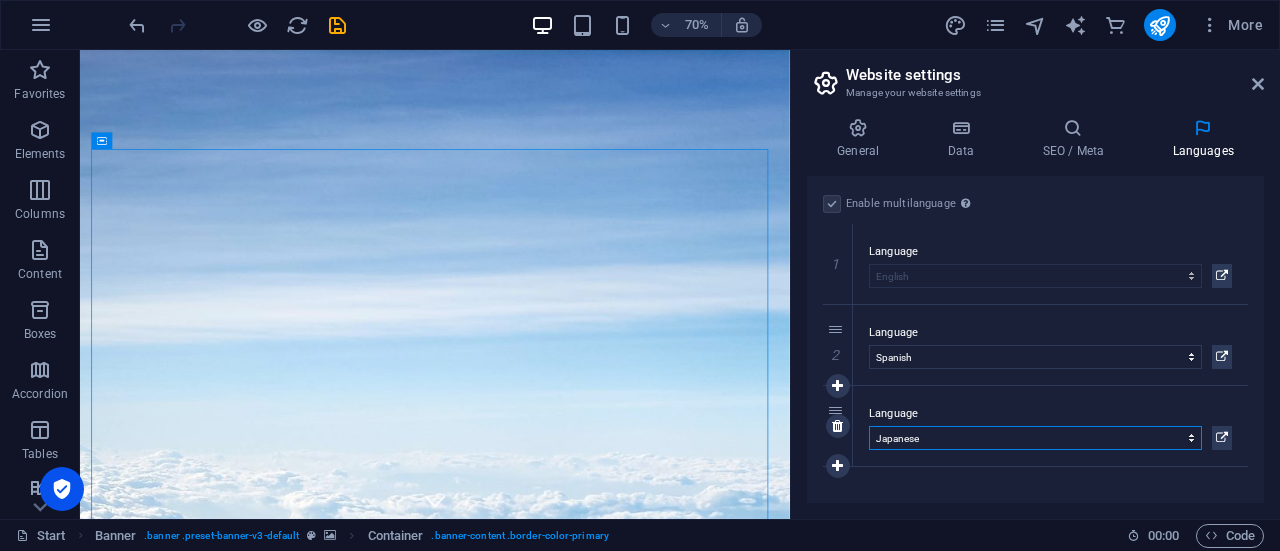 click on "Abkhazian Afar Afrikaans Akan Albanian Amharic Arabic Aragonese Armenian Assamese Avaric Avestan Aymara Azerbaijani Bambara Bashkir Basque Belarusian Bengali Bihari languages Bislama Bokmål Bosnian Breton Bulgarian Burmese Catalan Central Khmer Chamorro Chechen Chinese Church Slavic Chuvash Cornish Corsican Cree Croatian Czech Danish Dutch Dzongkha English Esperanto Estonian Ewe Faroese Farsi (Persian) Fijian Finnish French Fulah Gaelic Galician Ganda Georgian German Greek Greenlandic Guaraní Gujarati Haitian Creole Hausa Hebrew Herero Hindi Hiri Motu Hungarian Icelandic Ido Igbo Indonesian Interlingua Interlingue Inuktitut Inupiaq Irish Italian Japanese Javanese Kannada Kanuri Kashmiri Kazakh Kikuyu Kinyarwanda Komi Kongo Korean Kurdish Kwanyama Kyrgyz Lao Latin Latvian Limburgish Lingala Lithuanian Luba-Katanga Luxembourgish Macedonian Malagasy Malay Malayalam Maldivian Maltese Manx Maori Marathi Marshallese Mongolian [GEOGRAPHIC_DATA] Navajo [GEOGRAPHIC_DATA] Nepali North Ndebele Northern Sami Norwegian Norwegian Nynorsk Nuosu" at bounding box center [1035, 438] 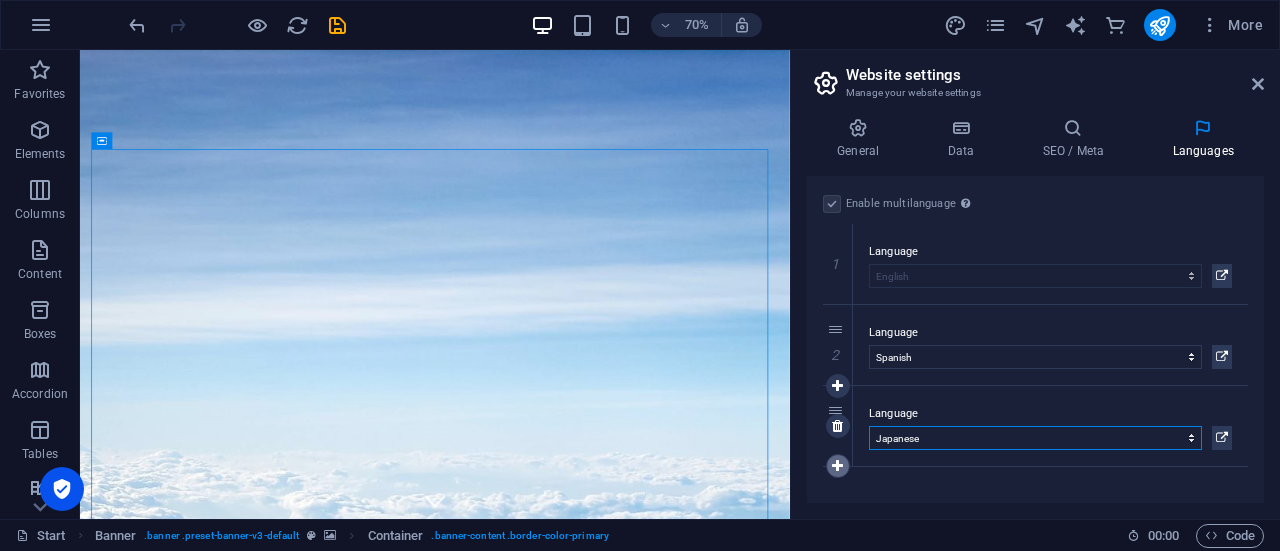 click at bounding box center (837, 466) 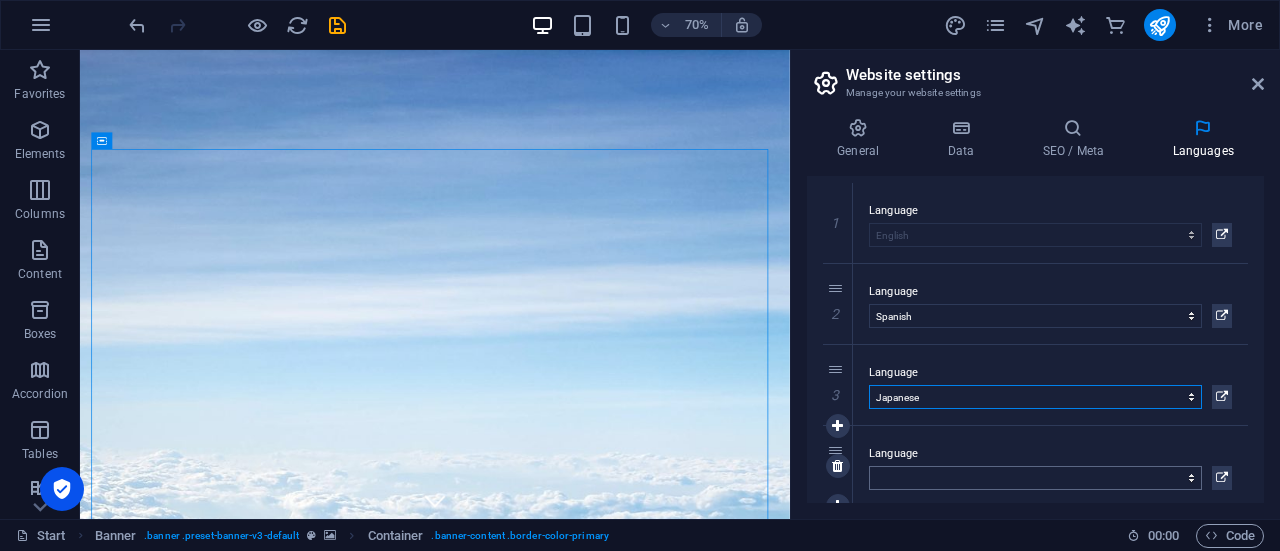 scroll, scrollTop: 58, scrollLeft: 0, axis: vertical 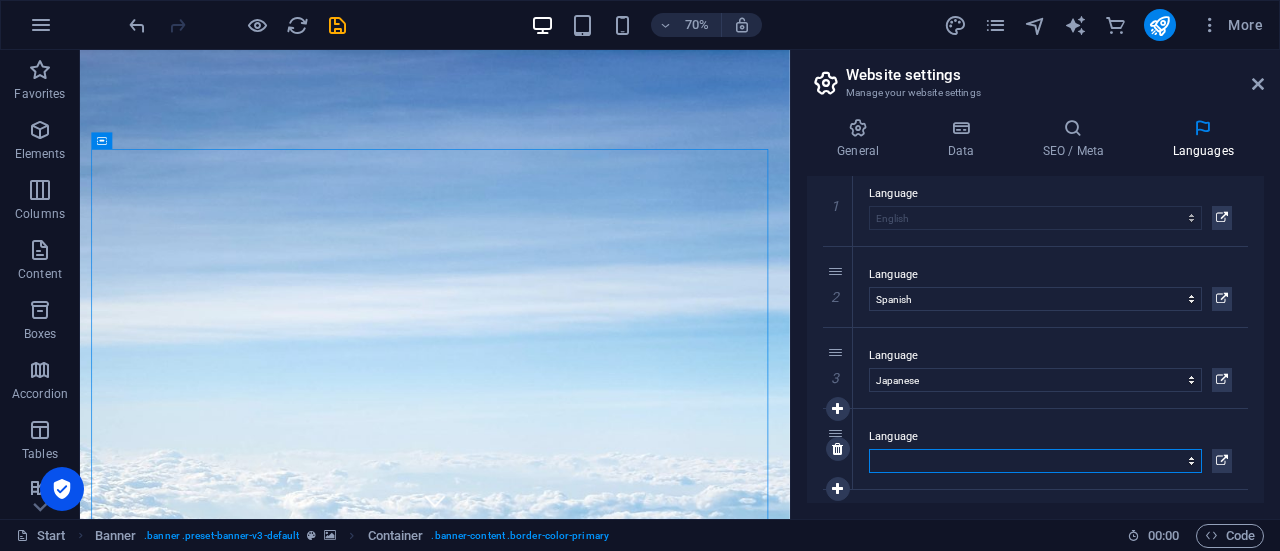 click on "Abkhazian Afar Afrikaans Akan Albanian Amharic Arabic Aragonese Armenian Assamese Avaric Avestan Aymara Azerbaijani Bambara Bashkir Basque Belarusian Bengali Bihari languages Bislama Bokmål Bosnian Breton Bulgarian Burmese Catalan Central Khmer Chamorro Chechen Chinese Church Slavic Chuvash Cornish Corsican Cree Croatian Czech Danish Dutch Dzongkha English Esperanto Estonian Ewe Faroese Farsi (Persian) Fijian Finnish French Fulah Gaelic Galician Ganda Georgian German Greek Greenlandic Guaraní Gujarati Haitian Creole Hausa Hebrew Herero Hindi Hiri Motu Hungarian Icelandic Ido Igbo Indonesian Interlingua Interlingue Inuktitut Inupiaq Irish Italian Japanese Javanese Kannada Kanuri Kashmiri Kazakh Kikuyu Kinyarwanda Komi Kongo Korean Kurdish Kwanyama Kyrgyz Lao Latin Latvian Limburgish Lingala Lithuanian Luba-Katanga Luxembourgish Macedonian Malagasy Malay Malayalam Maldivian Maltese Manx Maori Marathi Marshallese Mongolian [GEOGRAPHIC_DATA] Navajo [GEOGRAPHIC_DATA] Nepali North Ndebele Northern Sami Norwegian Norwegian Nynorsk Nuosu" at bounding box center (1035, 461) 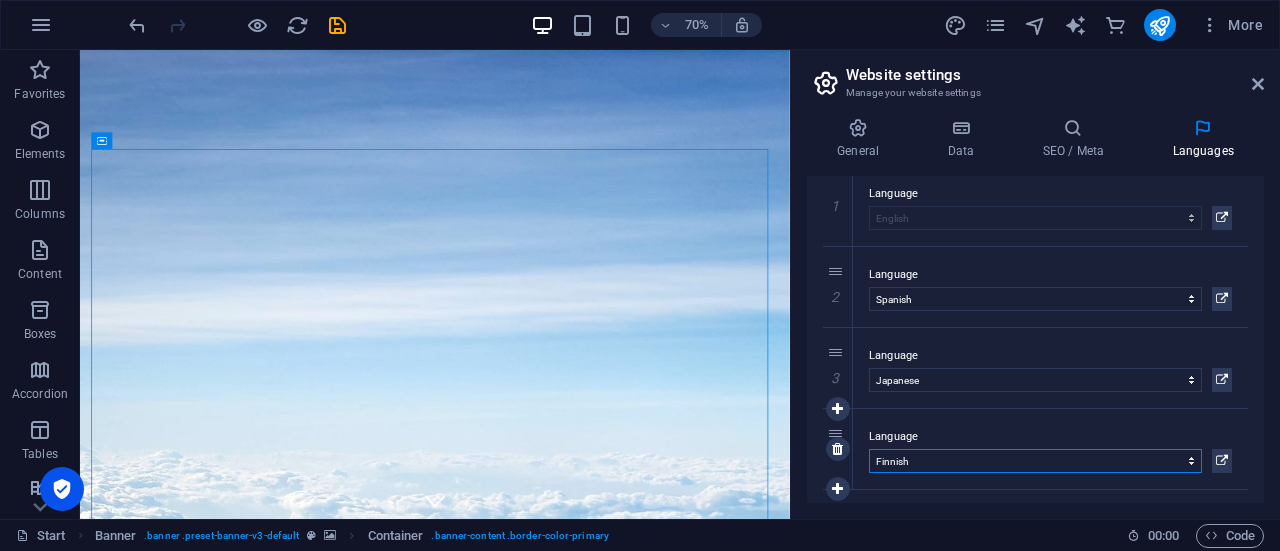 click on "Abkhazian Afar Afrikaans Akan Albanian Amharic Arabic Aragonese Armenian Assamese Avaric Avestan Aymara Azerbaijani Bambara Bashkir Basque Belarusian Bengali Bihari languages Bislama Bokmål Bosnian Breton Bulgarian Burmese Catalan Central Khmer Chamorro Chechen Chinese Church Slavic Chuvash Cornish Corsican Cree Croatian Czech Danish Dutch Dzongkha English Esperanto Estonian Ewe Faroese Farsi (Persian) Fijian Finnish French Fulah Gaelic Galician Ganda Georgian German Greek Greenlandic Guaraní Gujarati Haitian Creole Hausa Hebrew Herero Hindi Hiri Motu Hungarian Icelandic Ido Igbo Indonesian Interlingua Interlingue Inuktitut Inupiaq Irish Italian Japanese Javanese Kannada Kanuri Kashmiri Kazakh Kikuyu Kinyarwanda Komi Kongo Korean Kurdish Kwanyama Kyrgyz Lao Latin Latvian Limburgish Lingala Lithuanian Luba-Katanga Luxembourgish Macedonian Malagasy Malay Malayalam Maldivian Maltese Manx Maori Marathi Marshallese Mongolian [GEOGRAPHIC_DATA] Navajo [GEOGRAPHIC_DATA] Nepali North Ndebele Northern Sami Norwegian Norwegian Nynorsk Nuosu" at bounding box center [1035, 461] 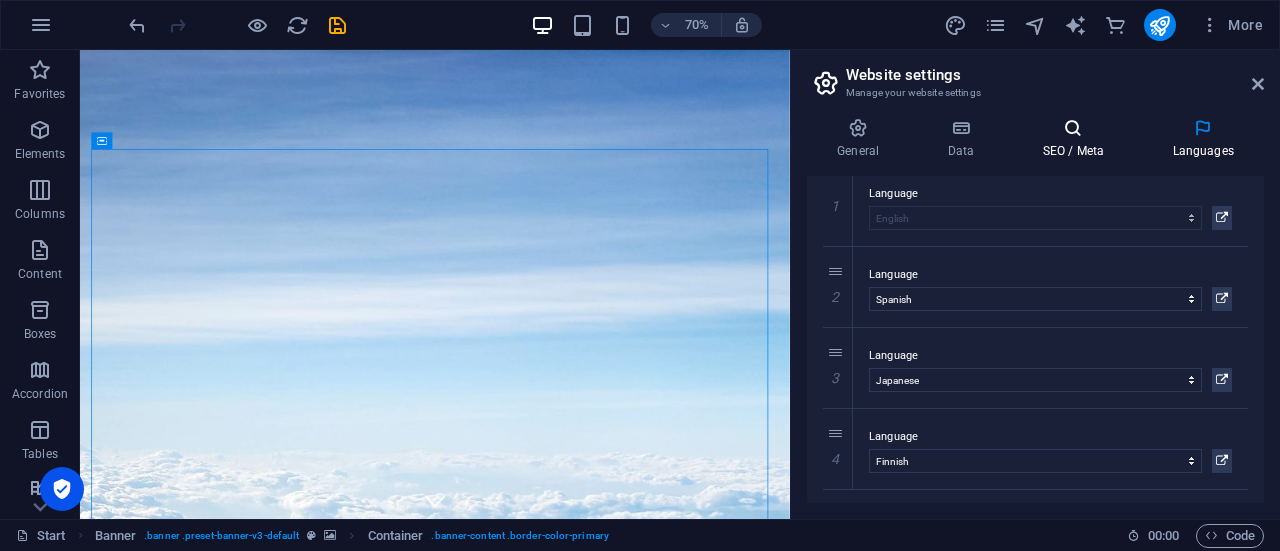 click at bounding box center (1073, 128) 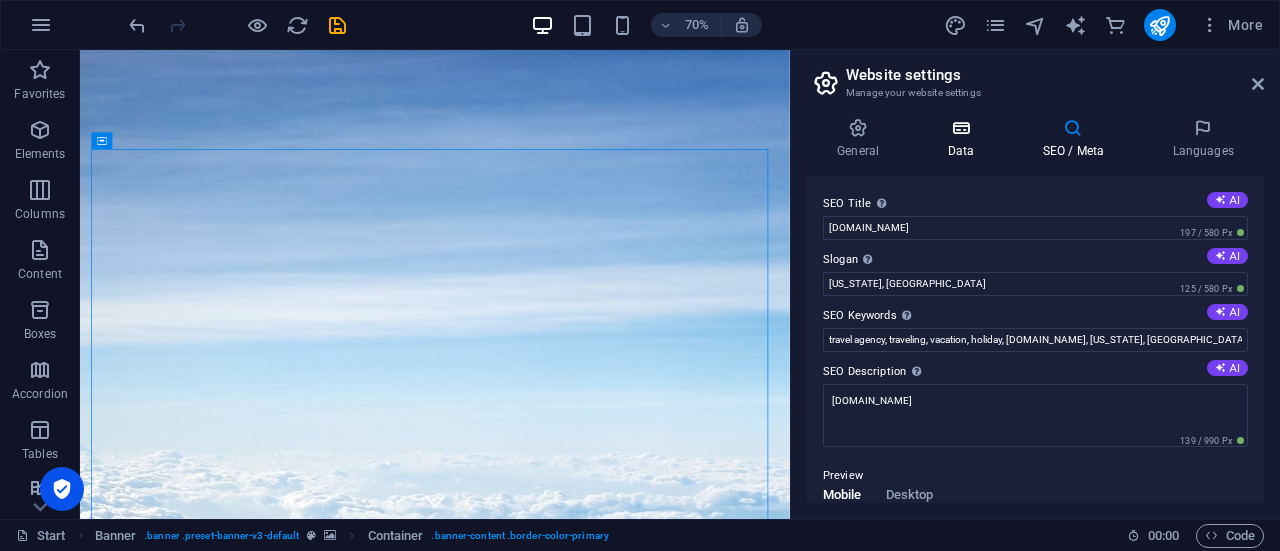 click at bounding box center (960, 128) 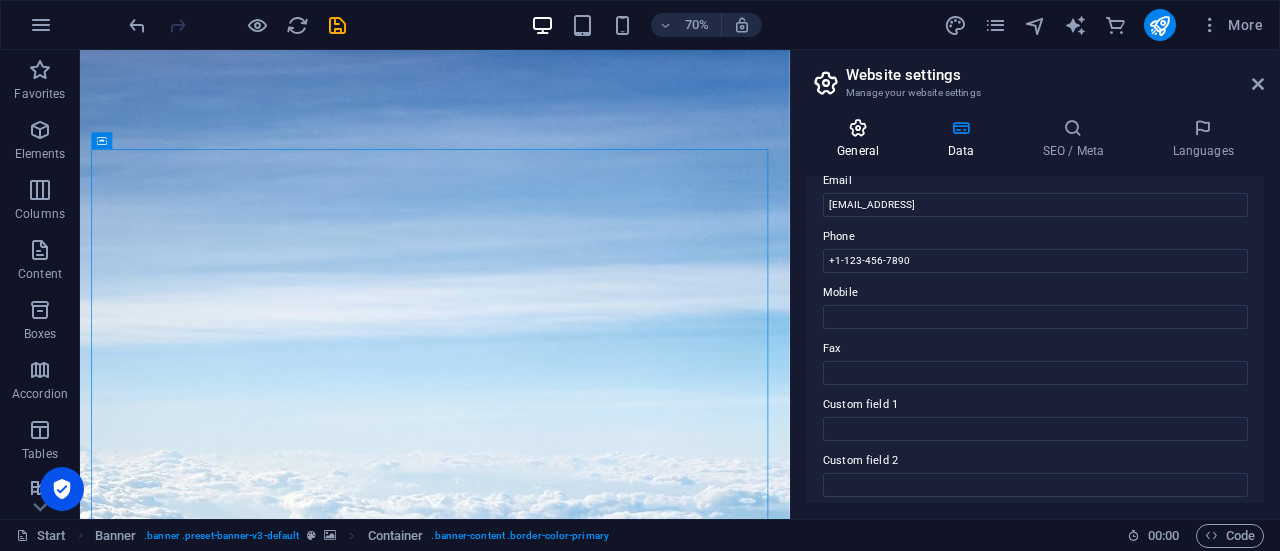 click at bounding box center [858, 128] 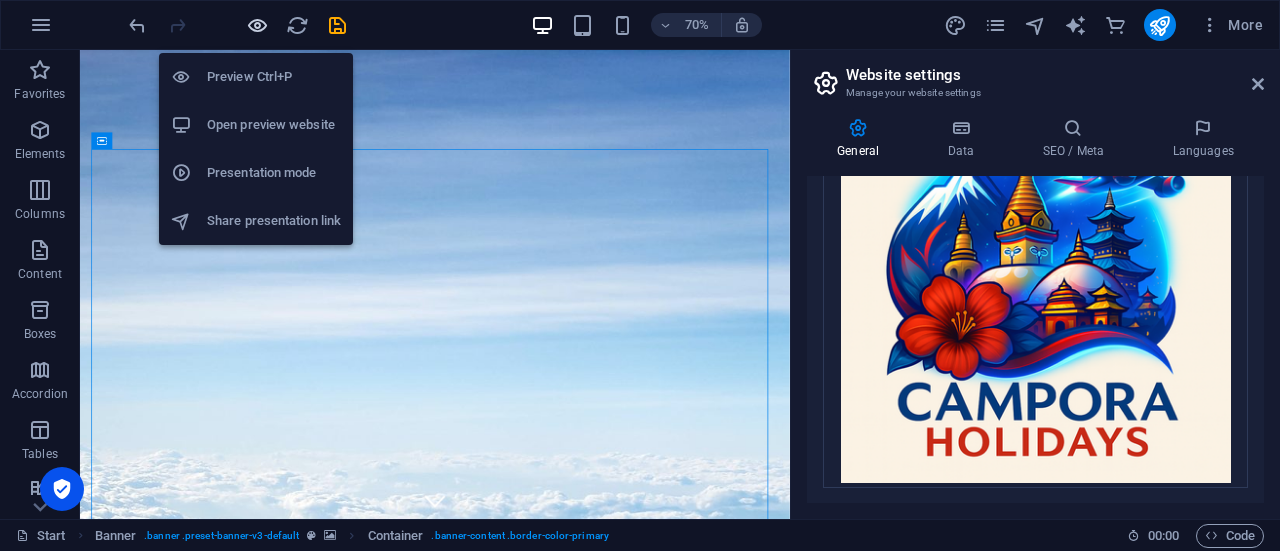 click at bounding box center [257, 25] 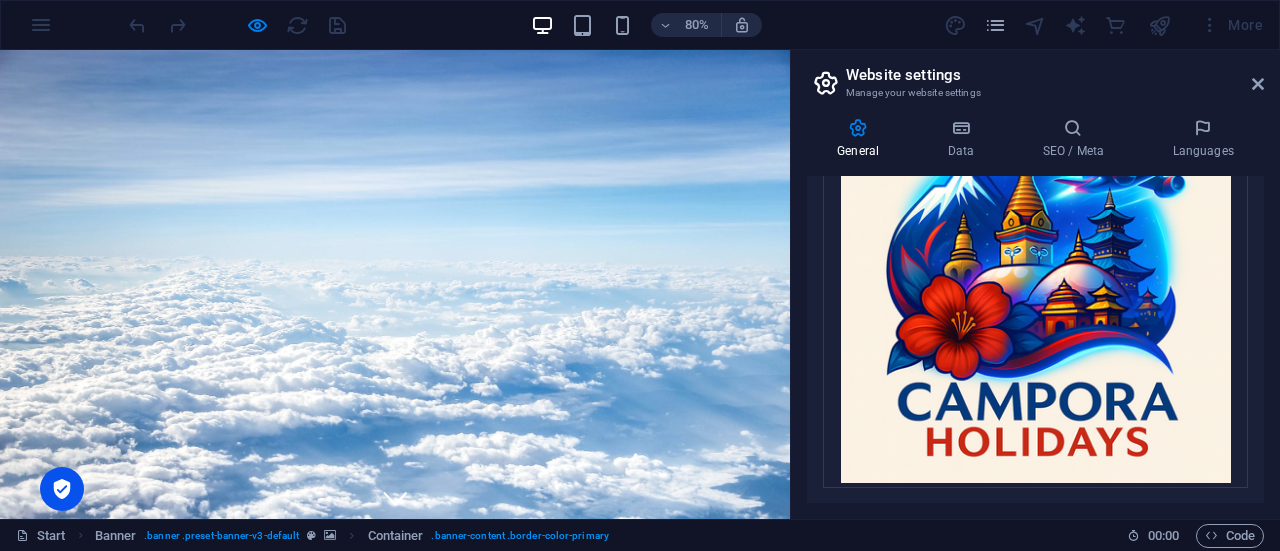 click at bounding box center (494, 1158) 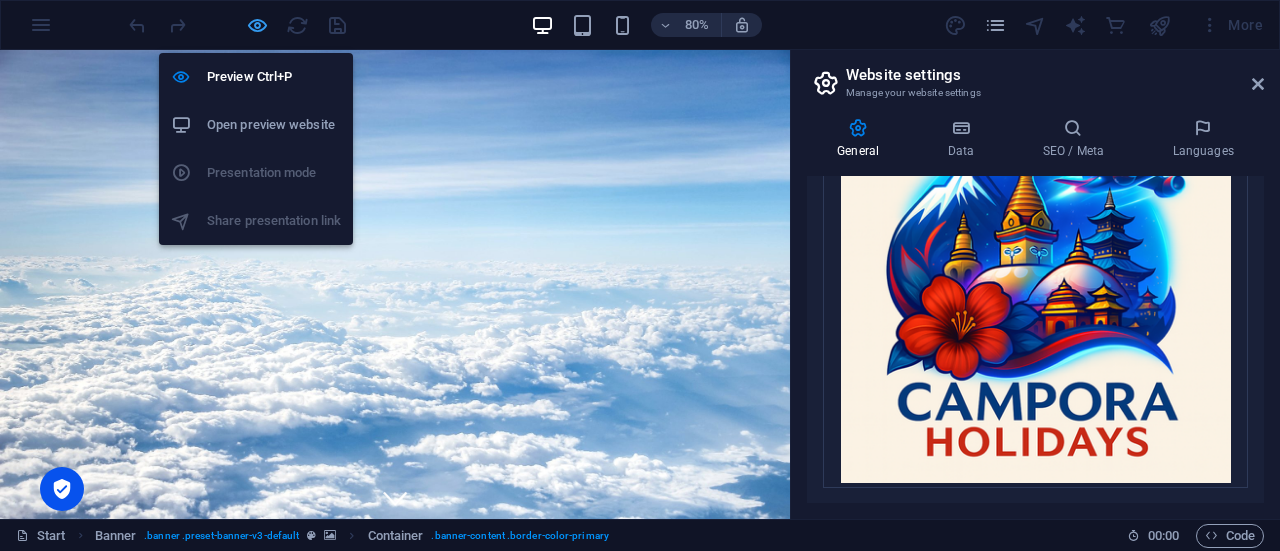 click at bounding box center [257, 25] 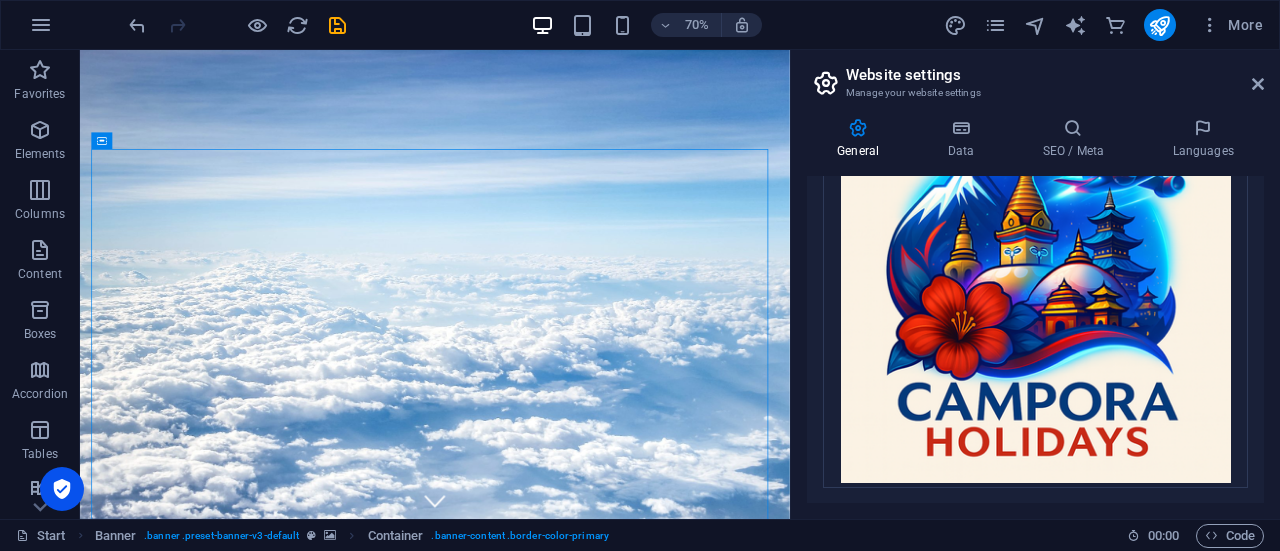 click at bounding box center [337, 25] 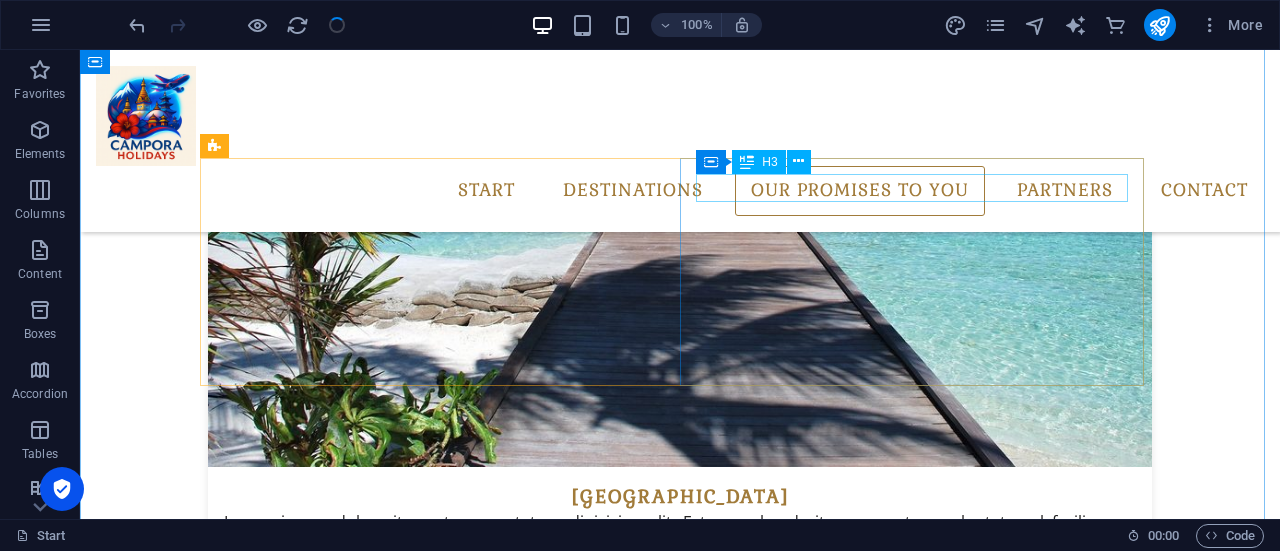 scroll, scrollTop: 2688, scrollLeft: 0, axis: vertical 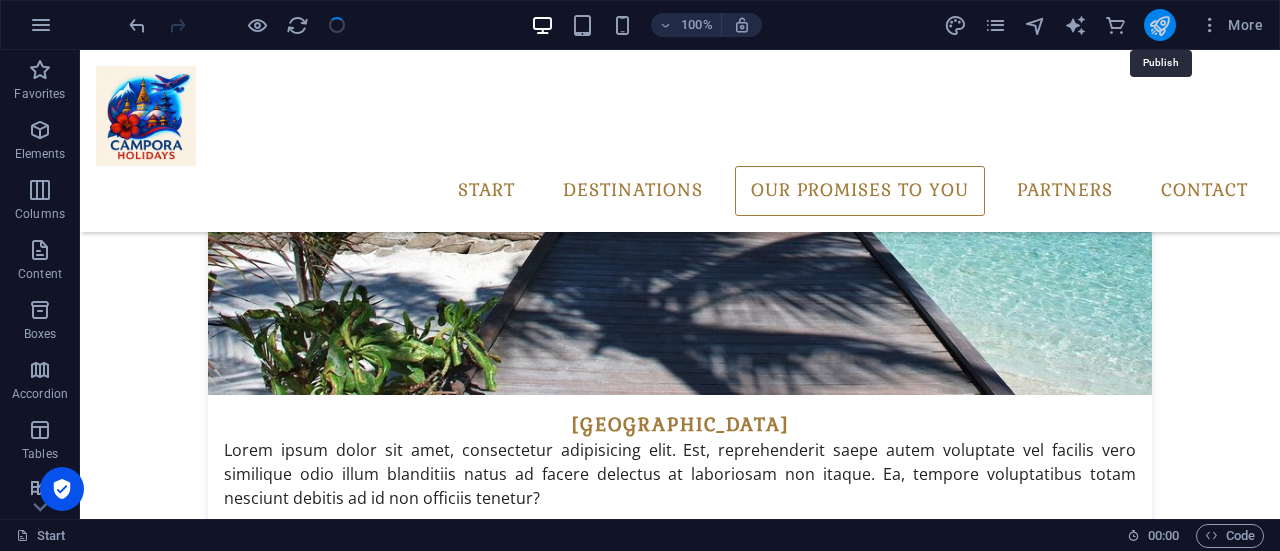 click at bounding box center (1159, 25) 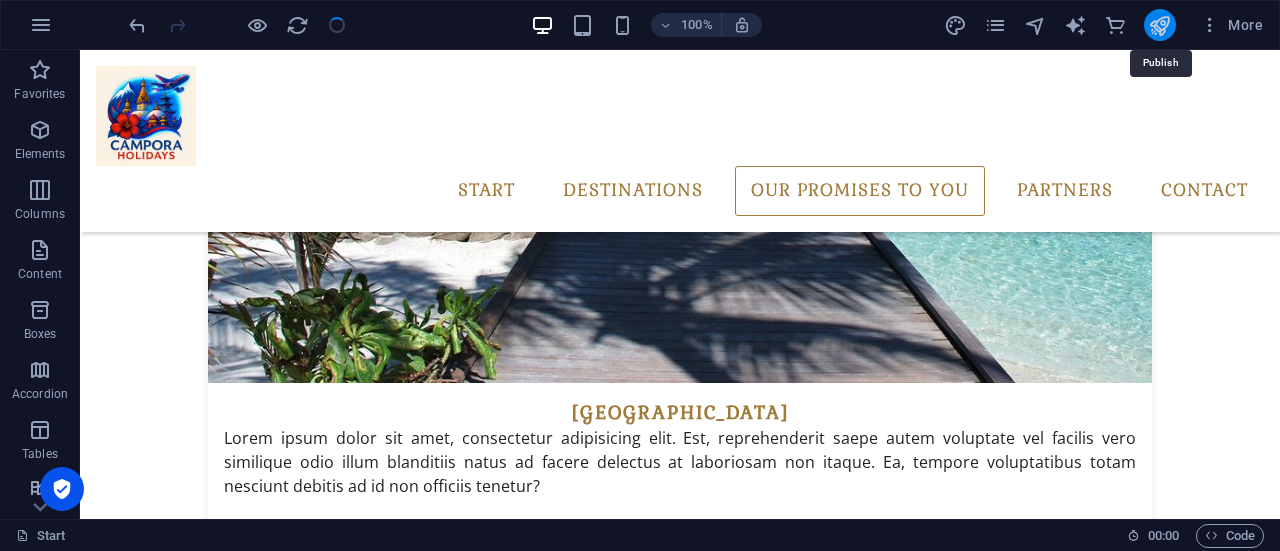 click at bounding box center [1159, 25] 